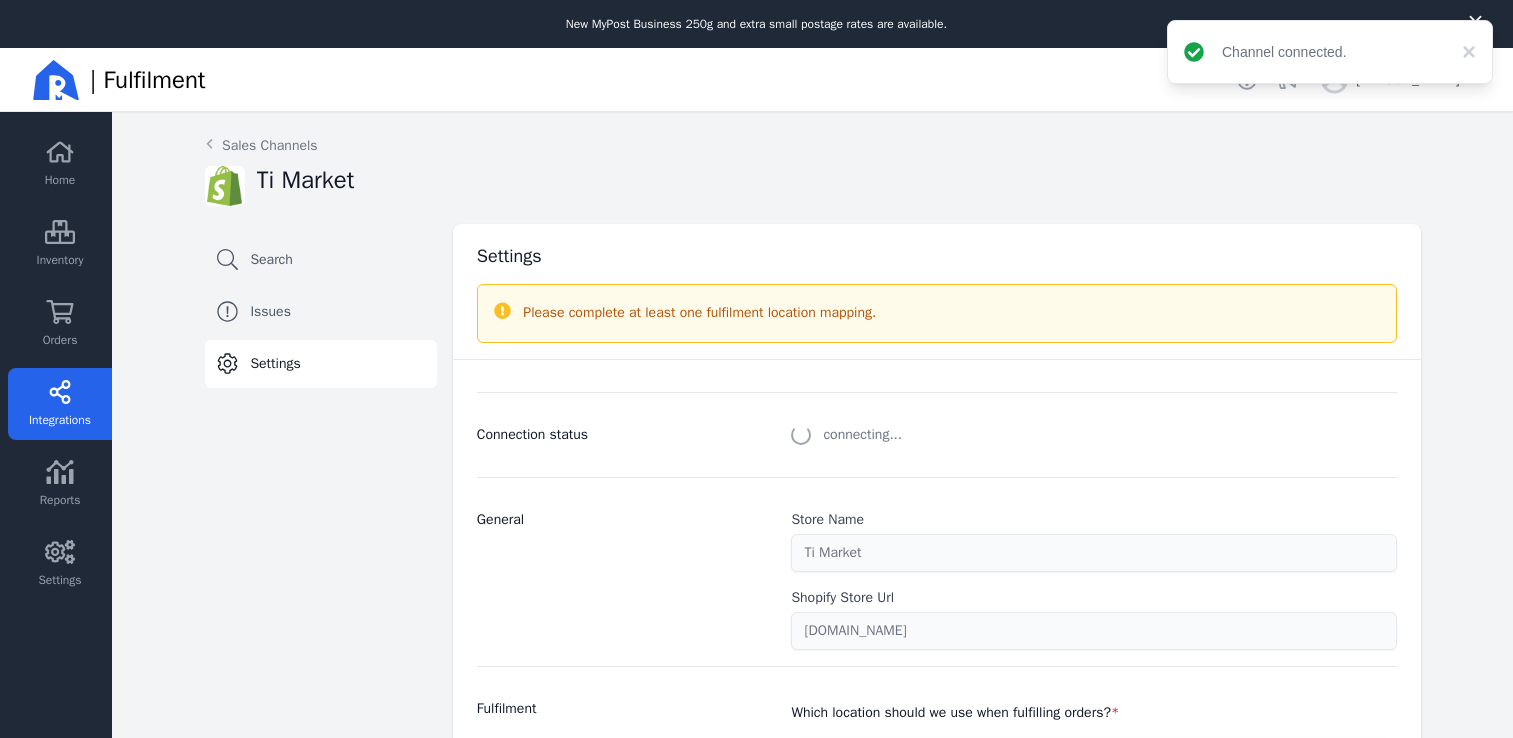 select on "paid_only" 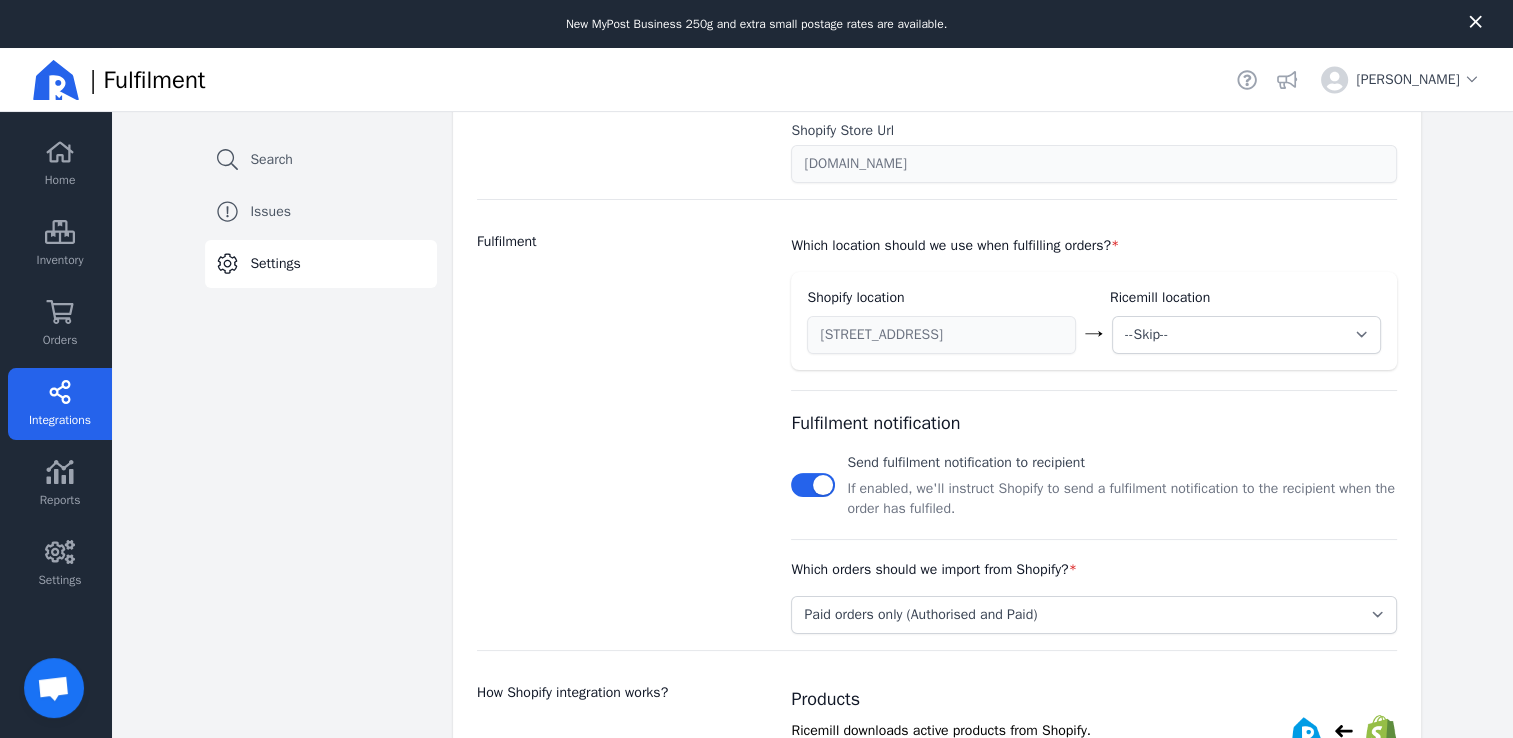 scroll, scrollTop: 476, scrollLeft: 0, axis: vertical 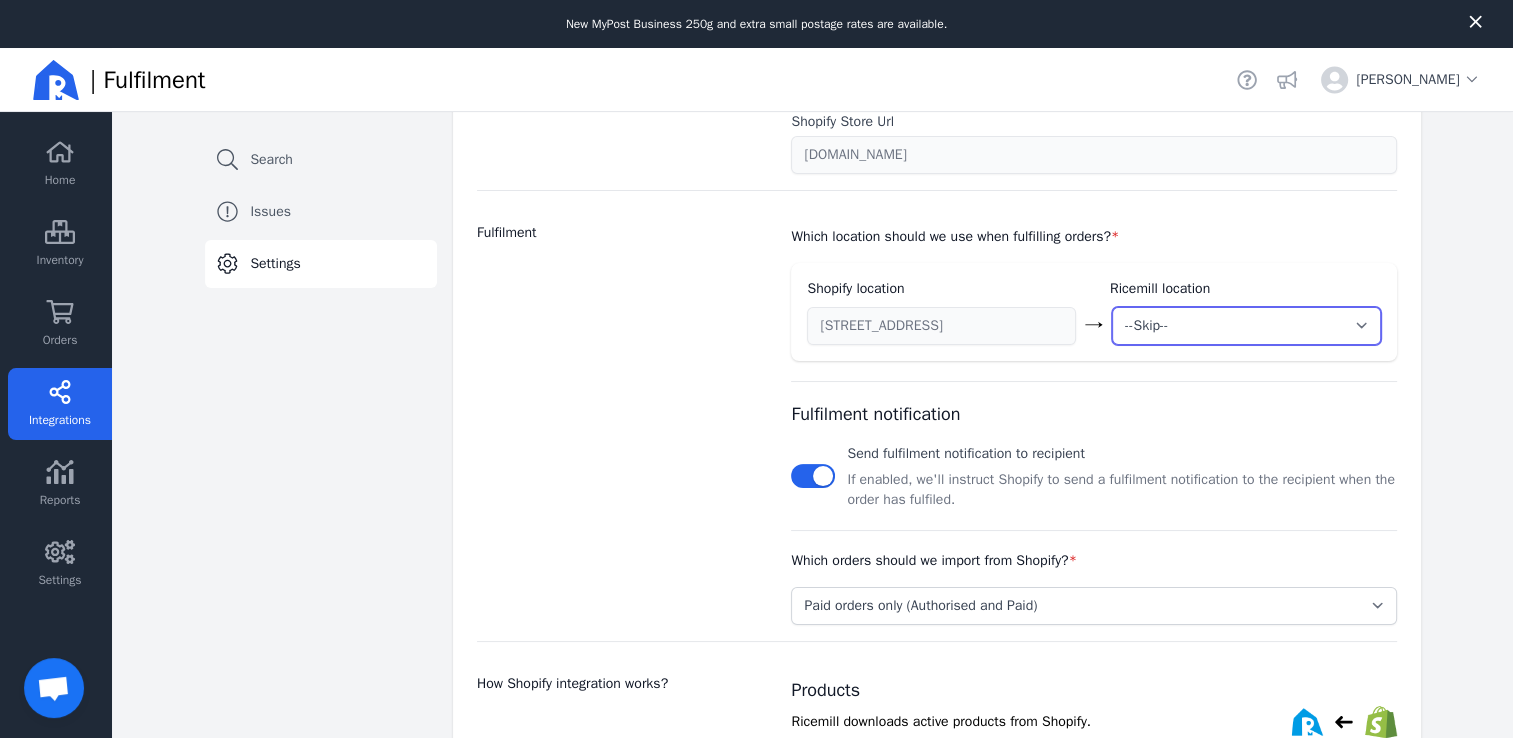 click on "--Skip-- ➕ Create new location My Warehouse" at bounding box center [1246, 326] 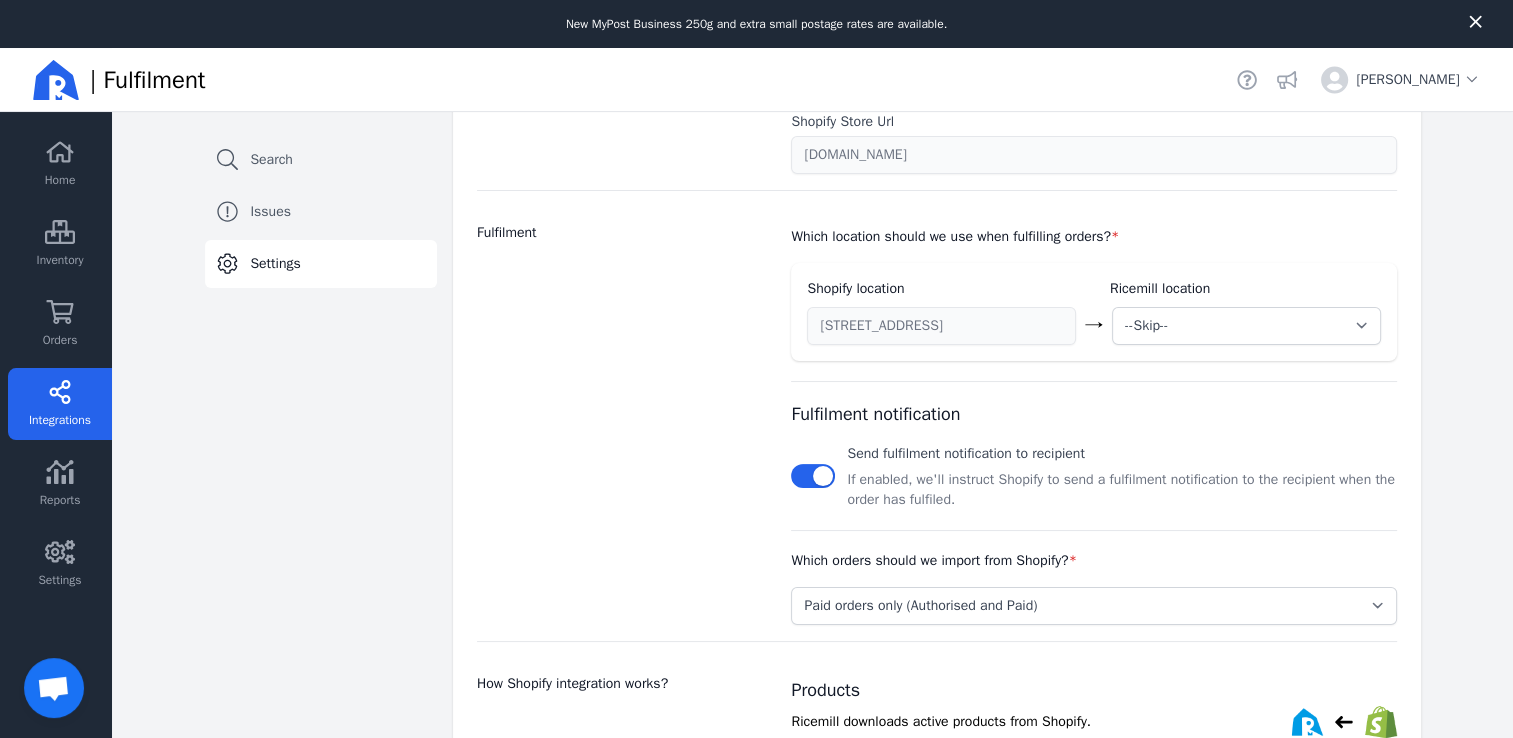 click 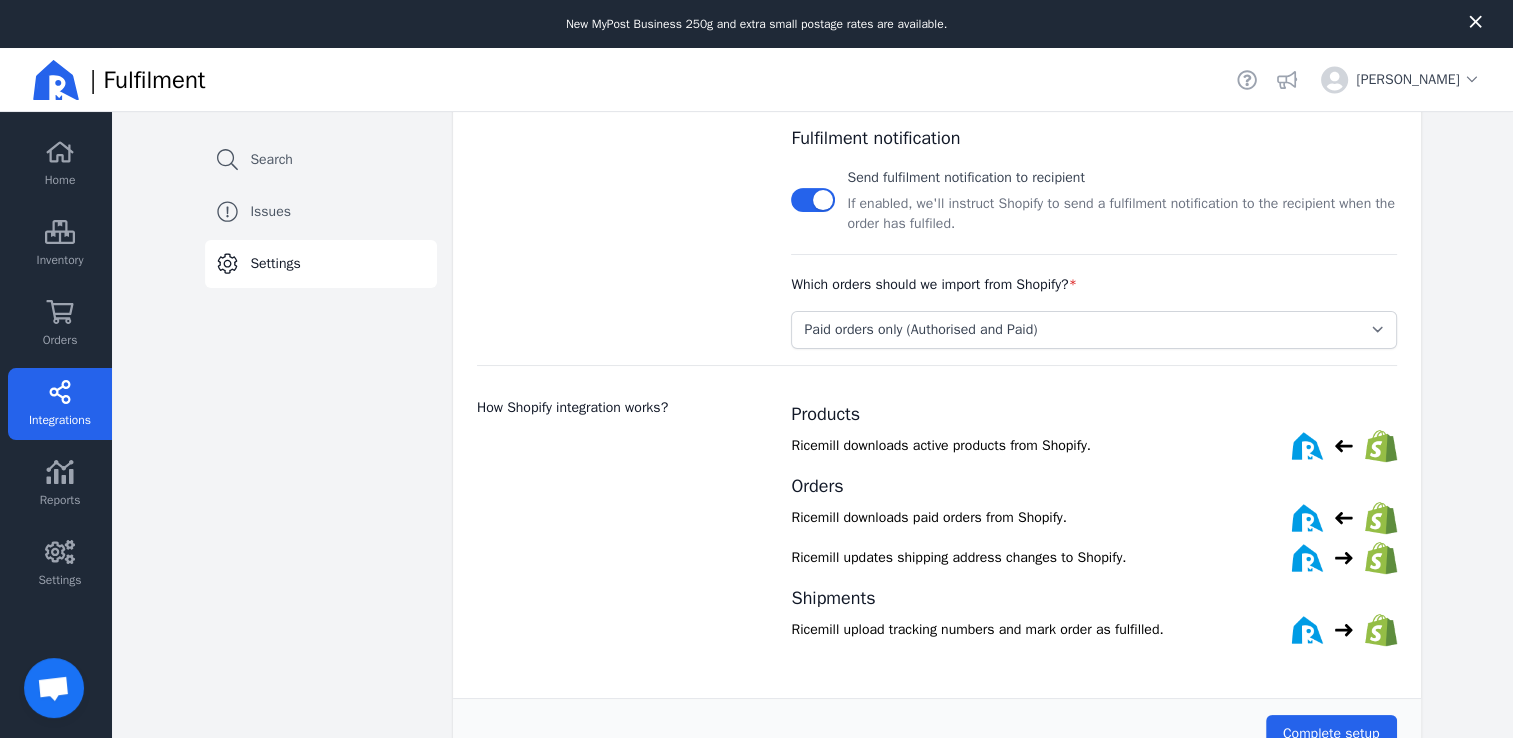 scroll, scrollTop: 769, scrollLeft: 0, axis: vertical 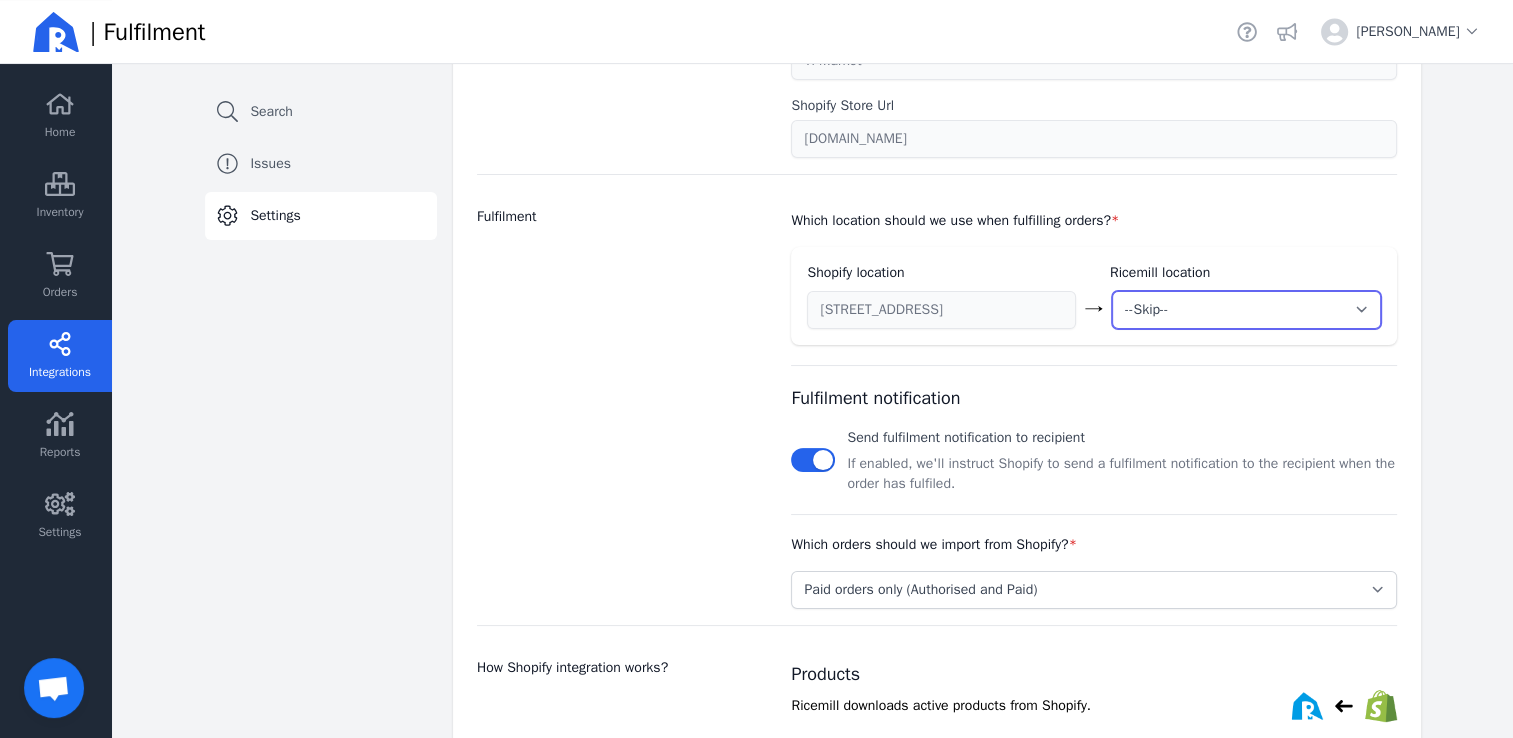 click on "--Skip-- ➕ Create new location My Warehouse" at bounding box center (1246, 310) 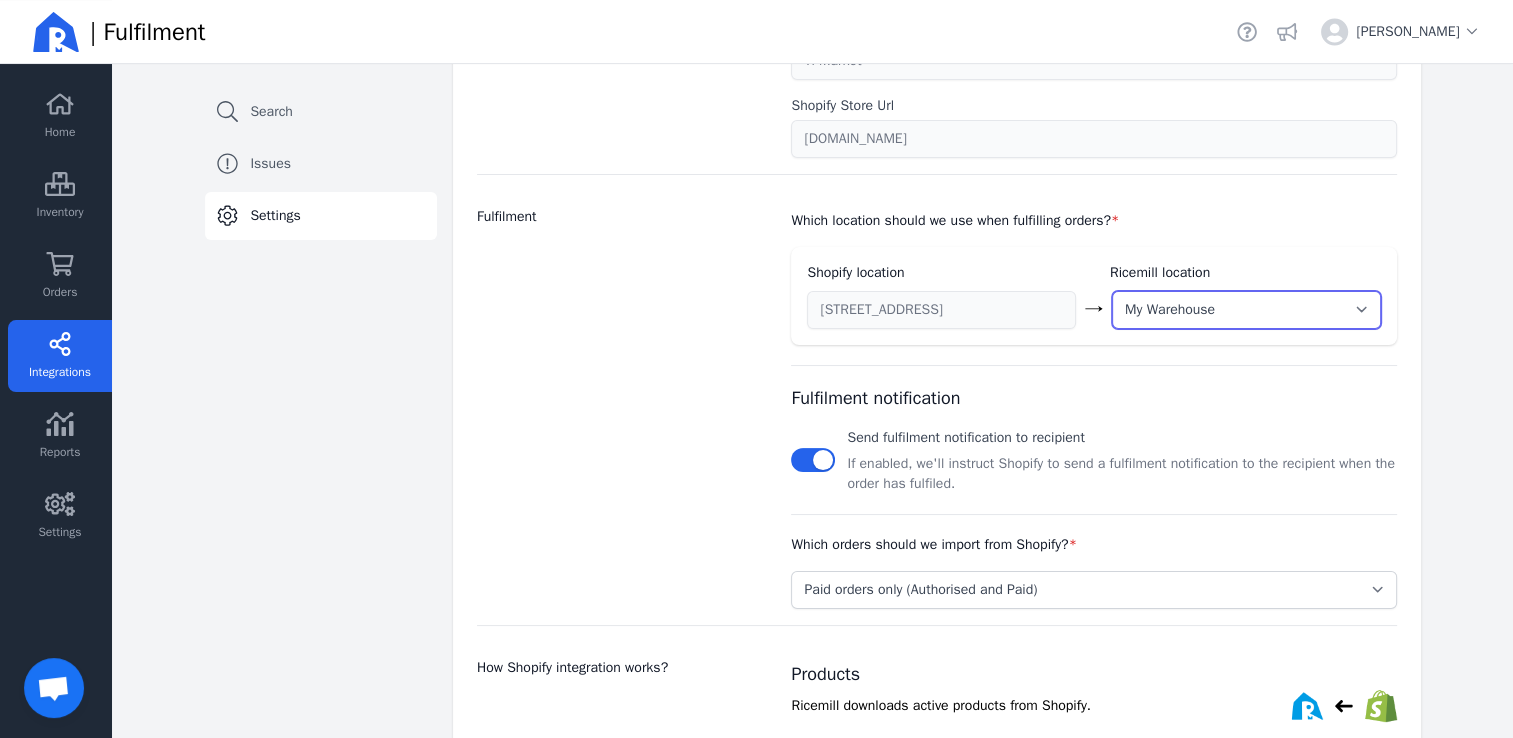 click on "--Skip-- ➕ Create new location My Warehouse" at bounding box center [1246, 310] 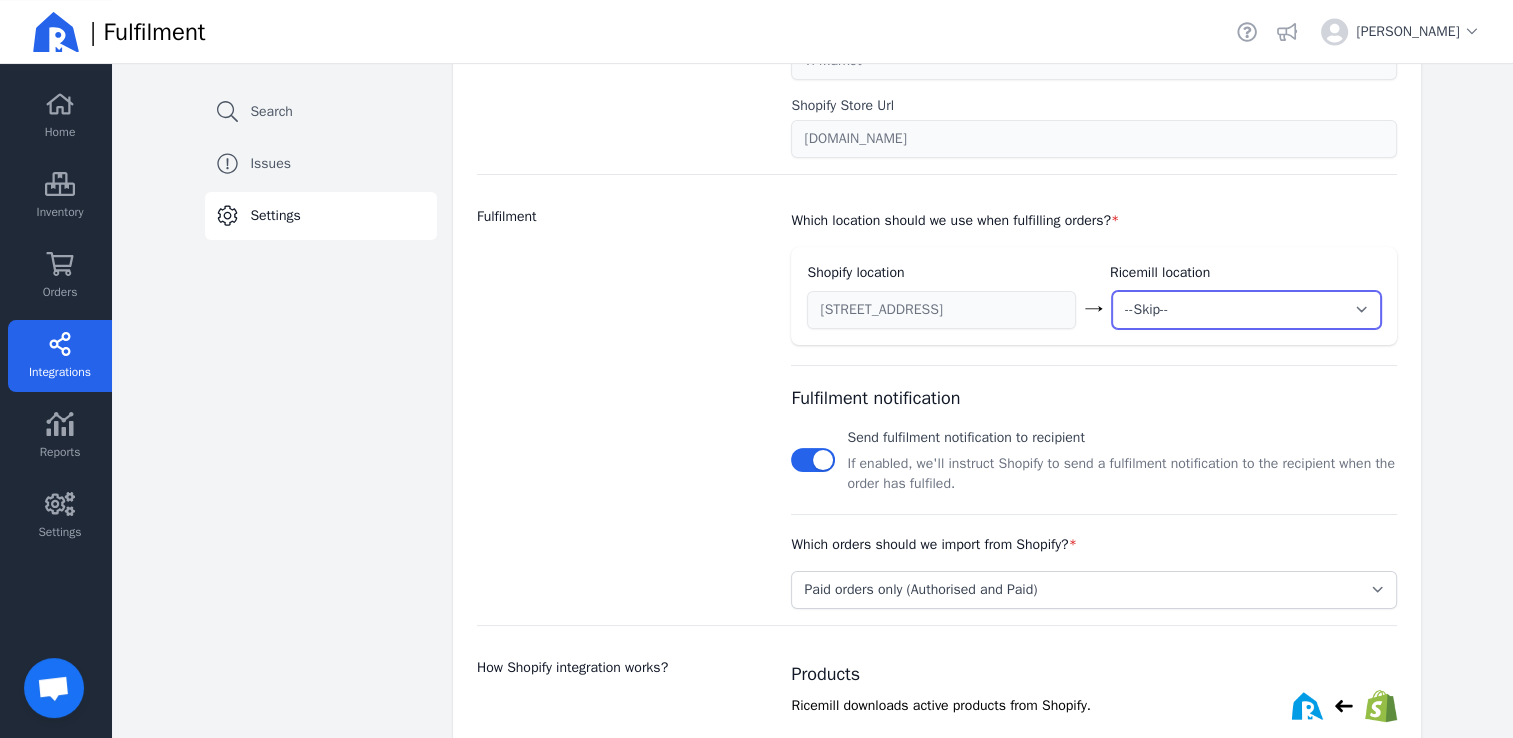 click on "--Skip-- ➕ Create new location My Warehouse" at bounding box center (1246, 310) 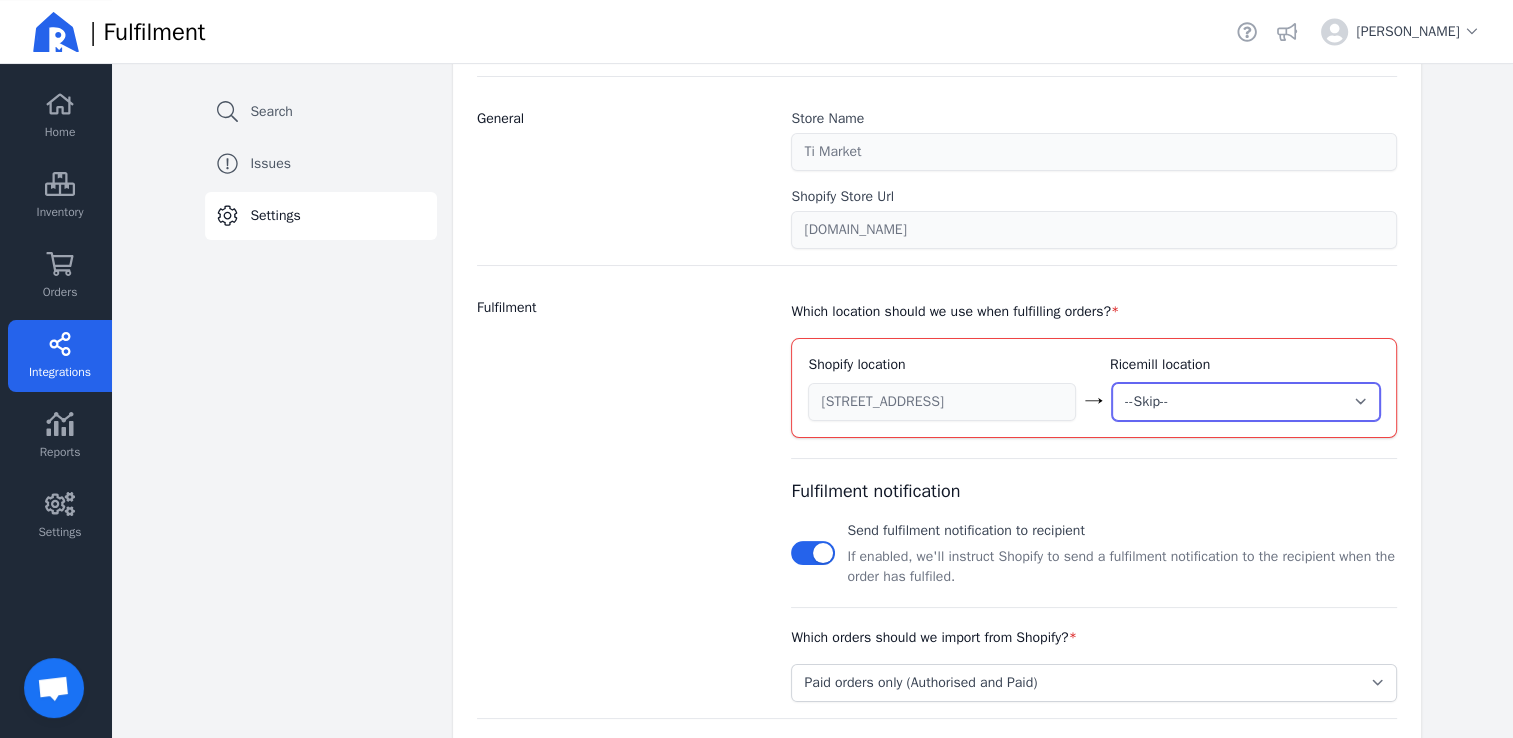 click on "--Skip-- ➕ Create new location My Warehouse" at bounding box center [1246, 402] 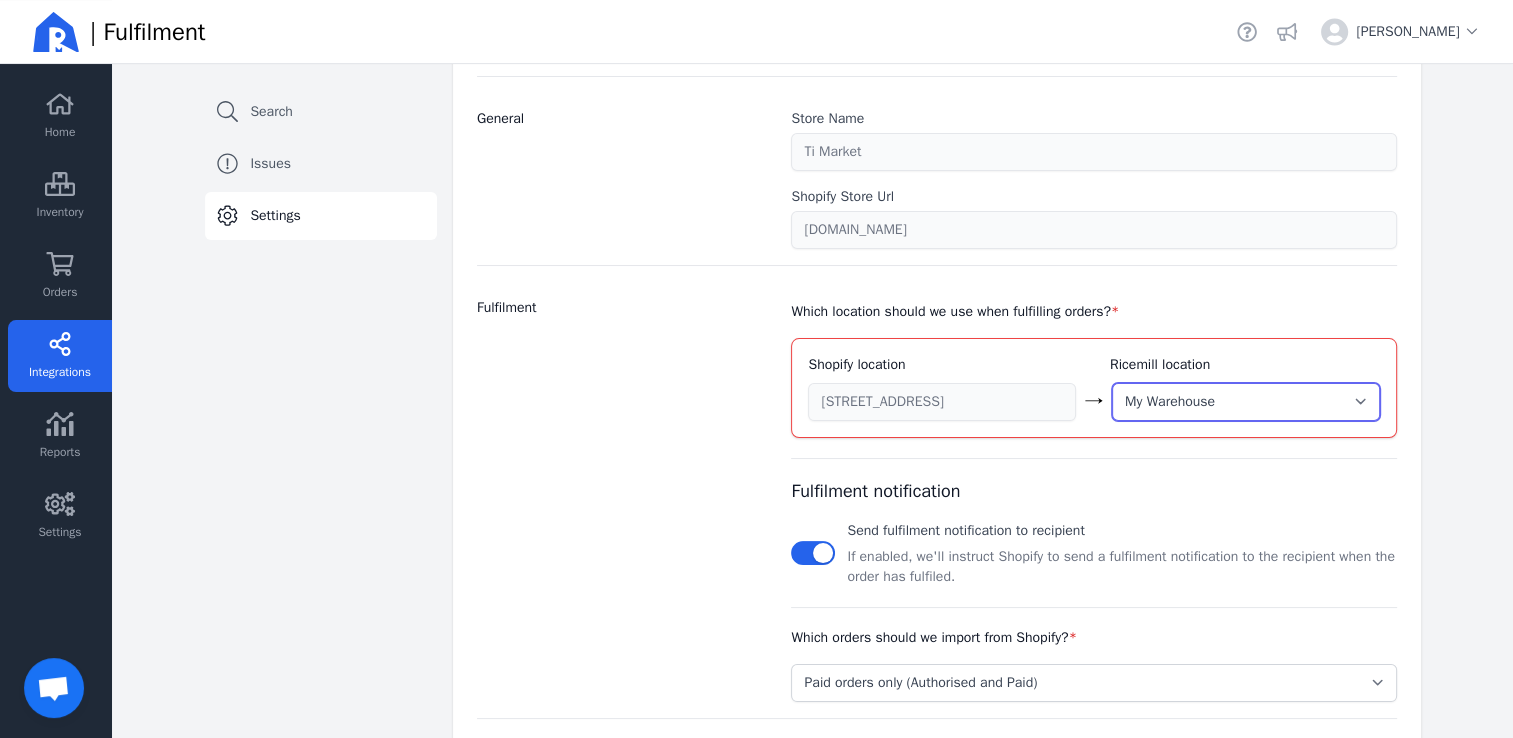 click on "--Skip-- ➕ Create new location My Warehouse" at bounding box center (1246, 402) 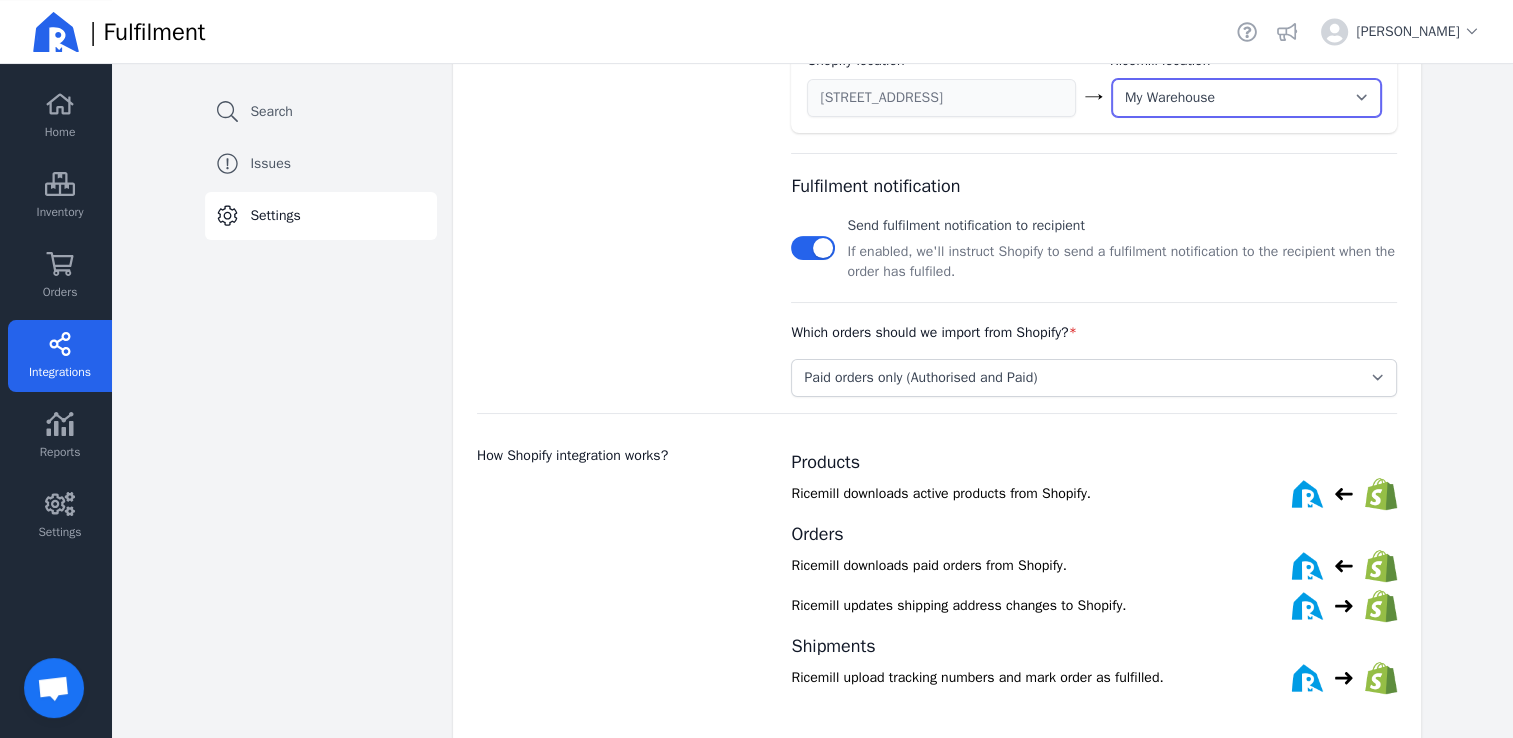 scroll, scrollTop: 658, scrollLeft: 0, axis: vertical 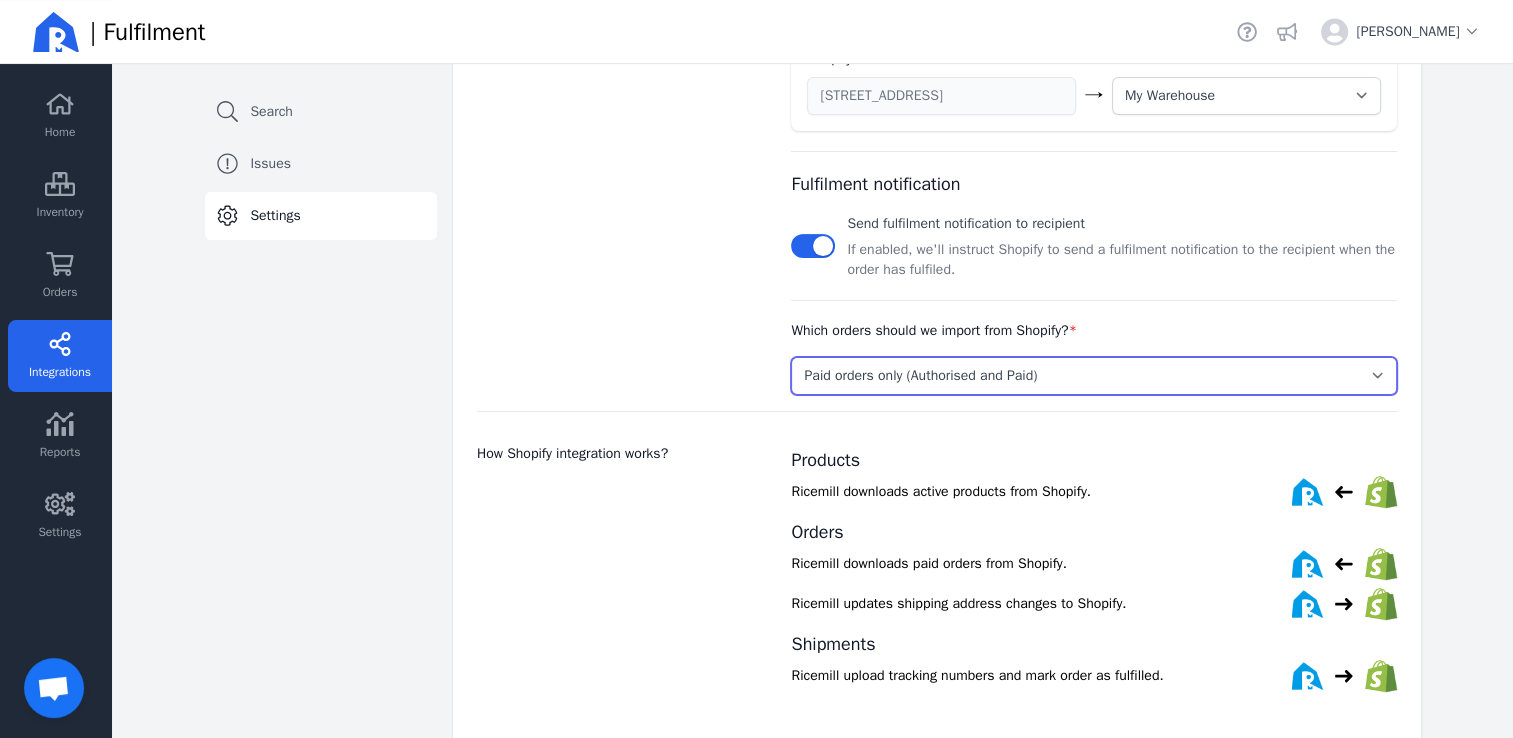 click on "Select... Paid orders only (Authorised and Paid) [PERSON_NAME] and [PERSON_NAME] orders ([PERSON_NAME], Authorised, Paid and Partially Paid)" at bounding box center (1093, 376) 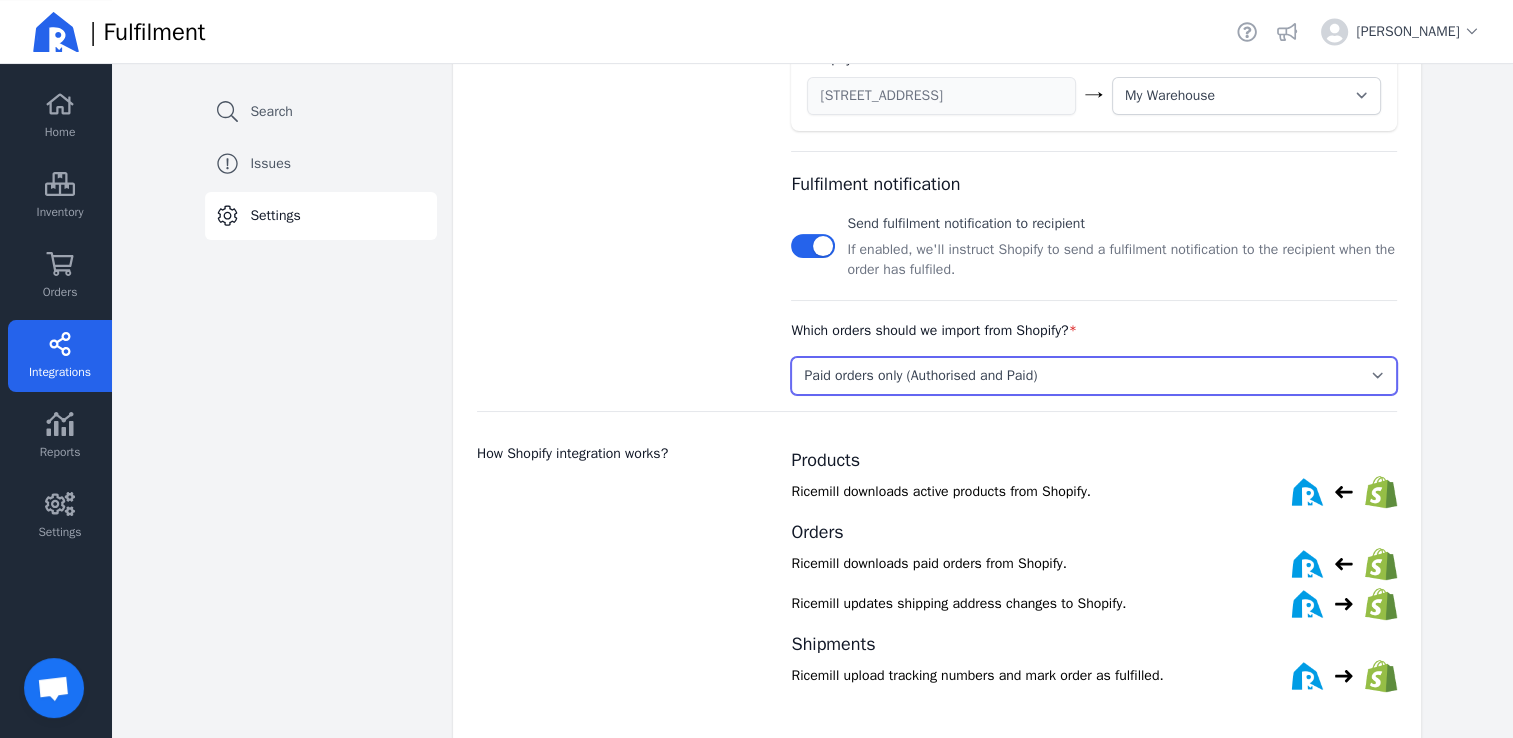 click on "Select... Paid orders only (Authorised and Paid) [PERSON_NAME] and [PERSON_NAME] orders ([PERSON_NAME], Authorised, Paid and Partially Paid)" at bounding box center [1093, 376] 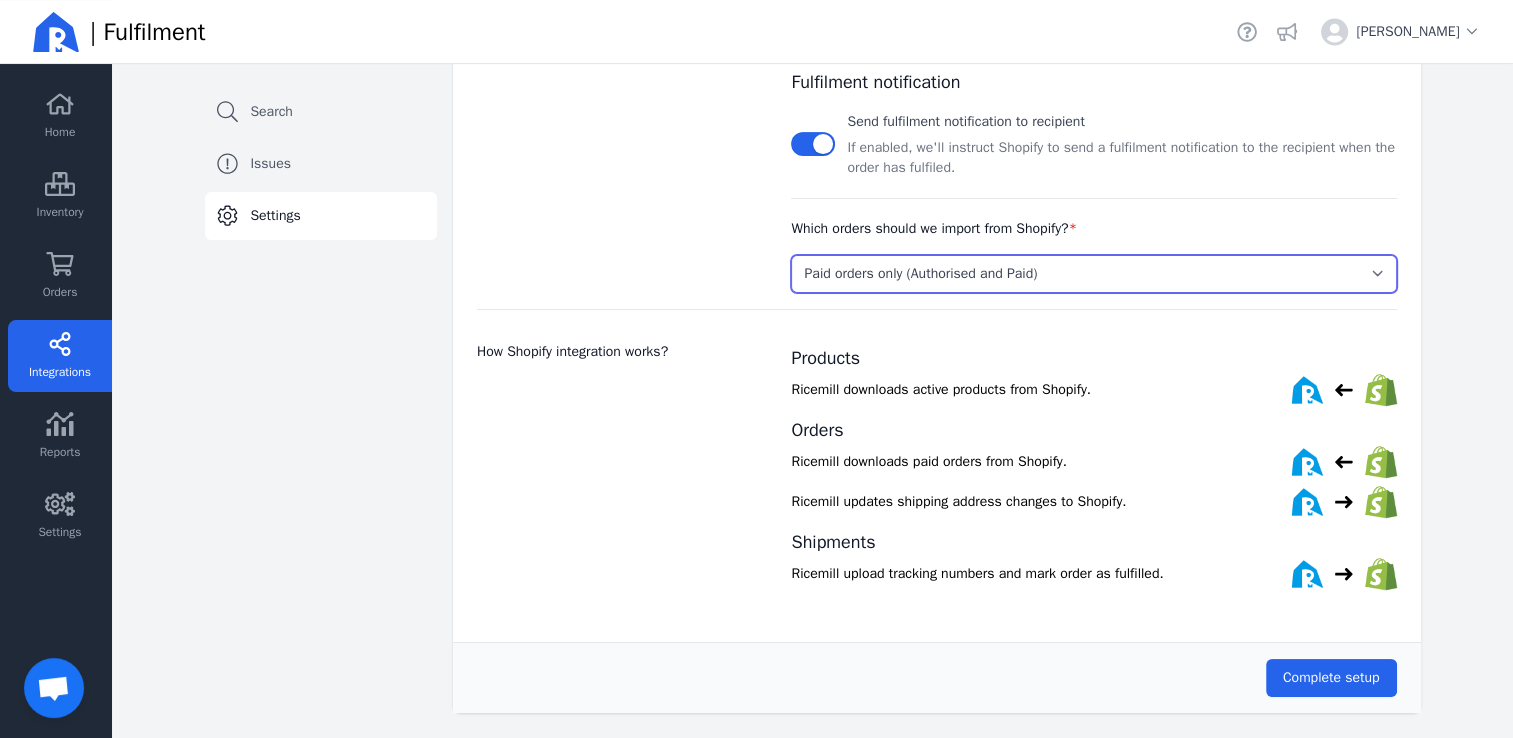 scroll, scrollTop: 769, scrollLeft: 0, axis: vertical 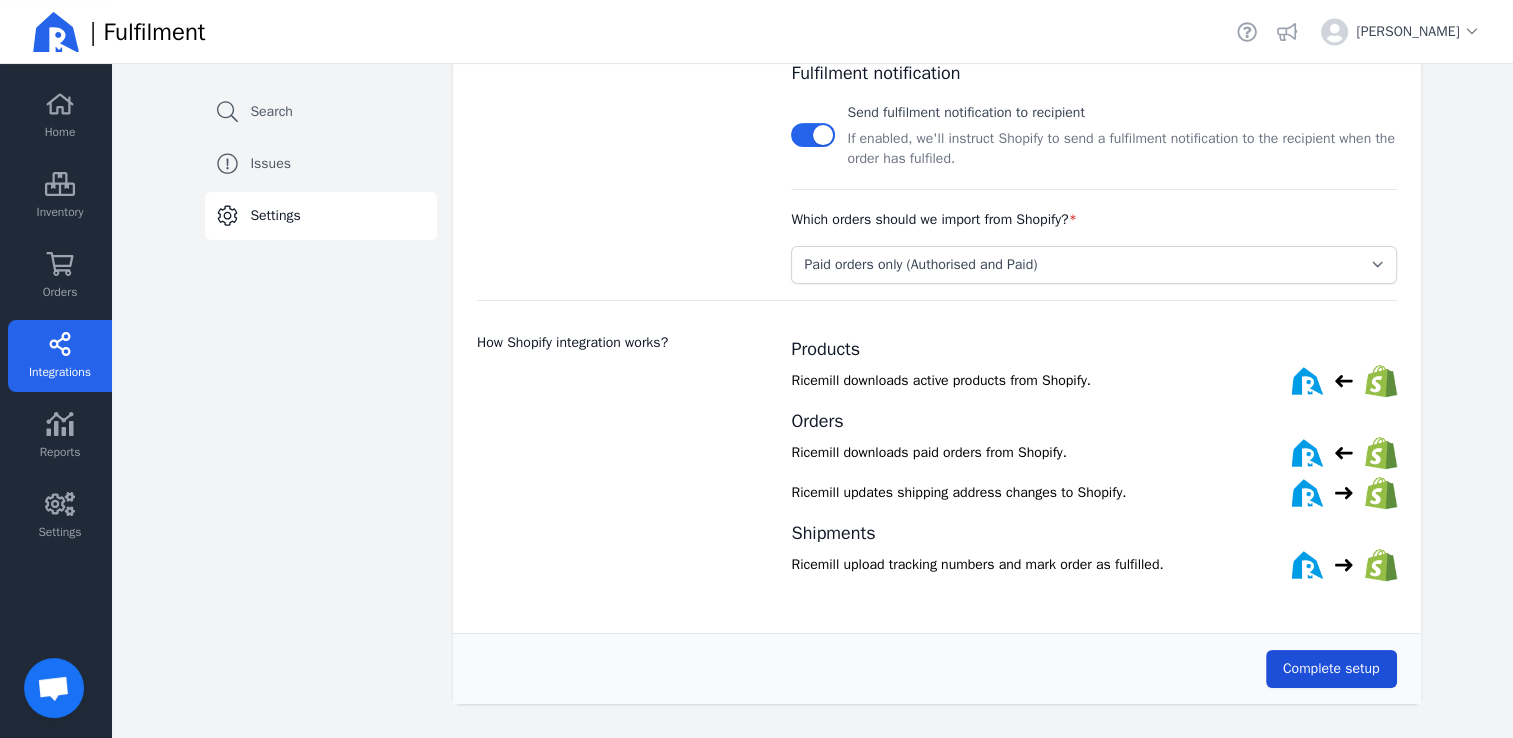 click on "Complete setup" at bounding box center (1331, 669) 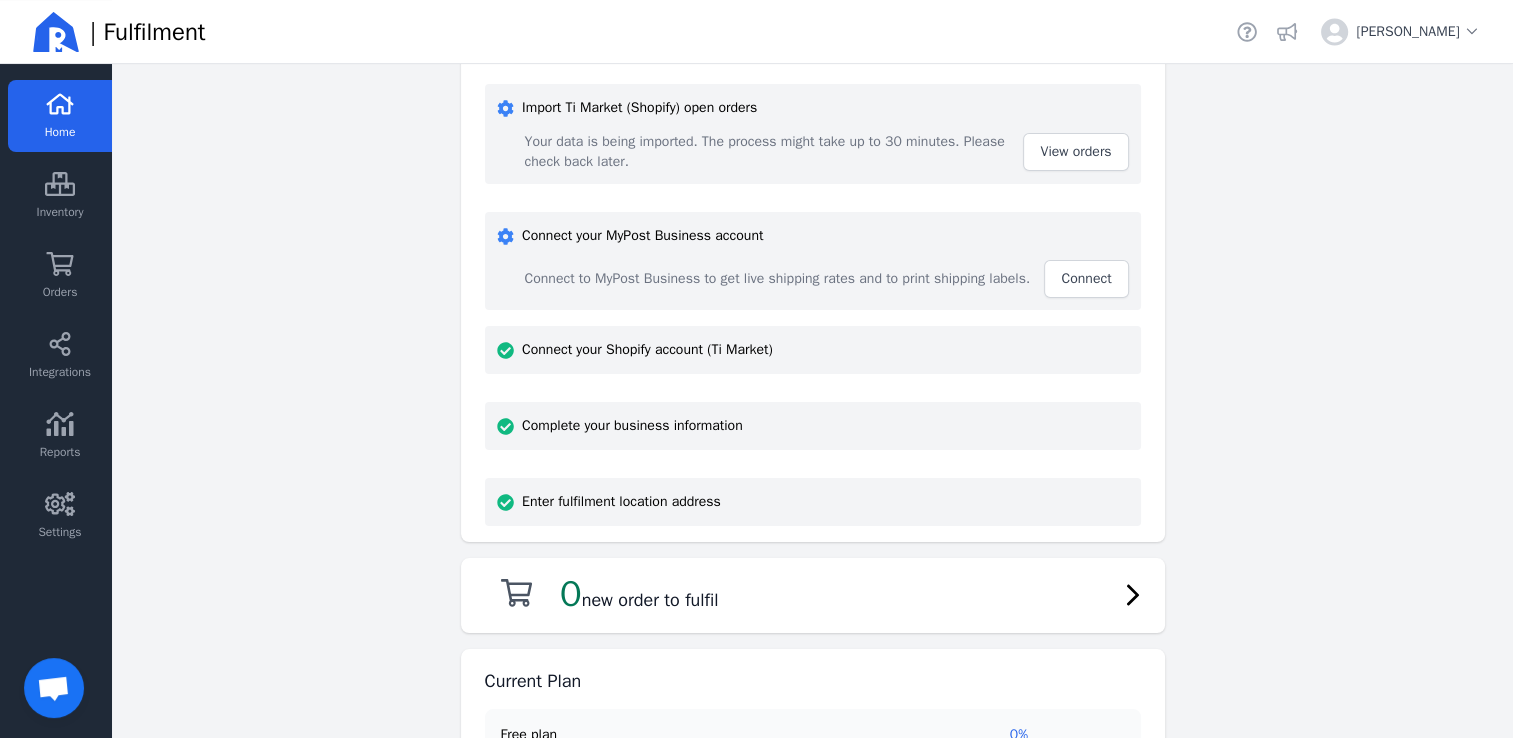 scroll, scrollTop: 226, scrollLeft: 0, axis: vertical 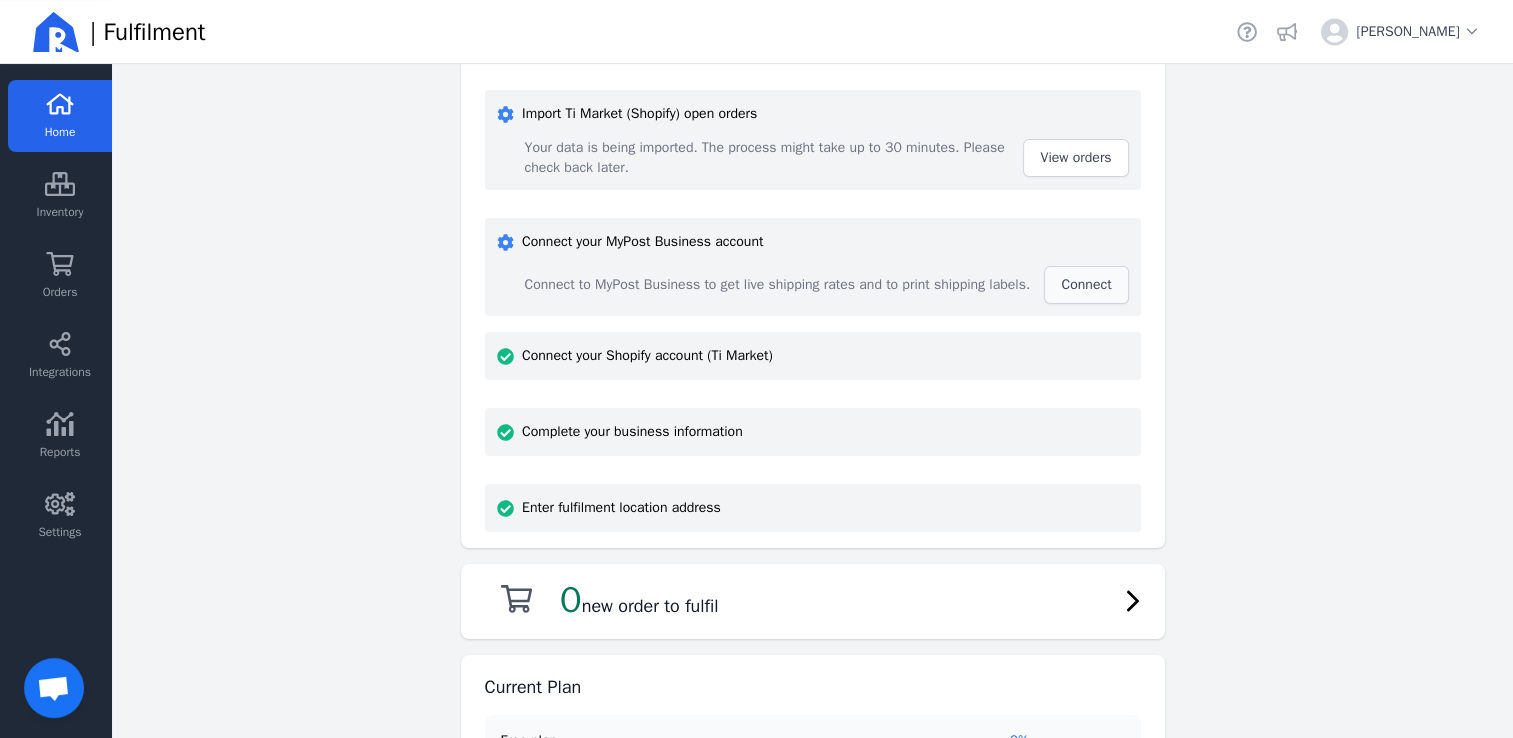 click on "Connect" at bounding box center (1086, 284) 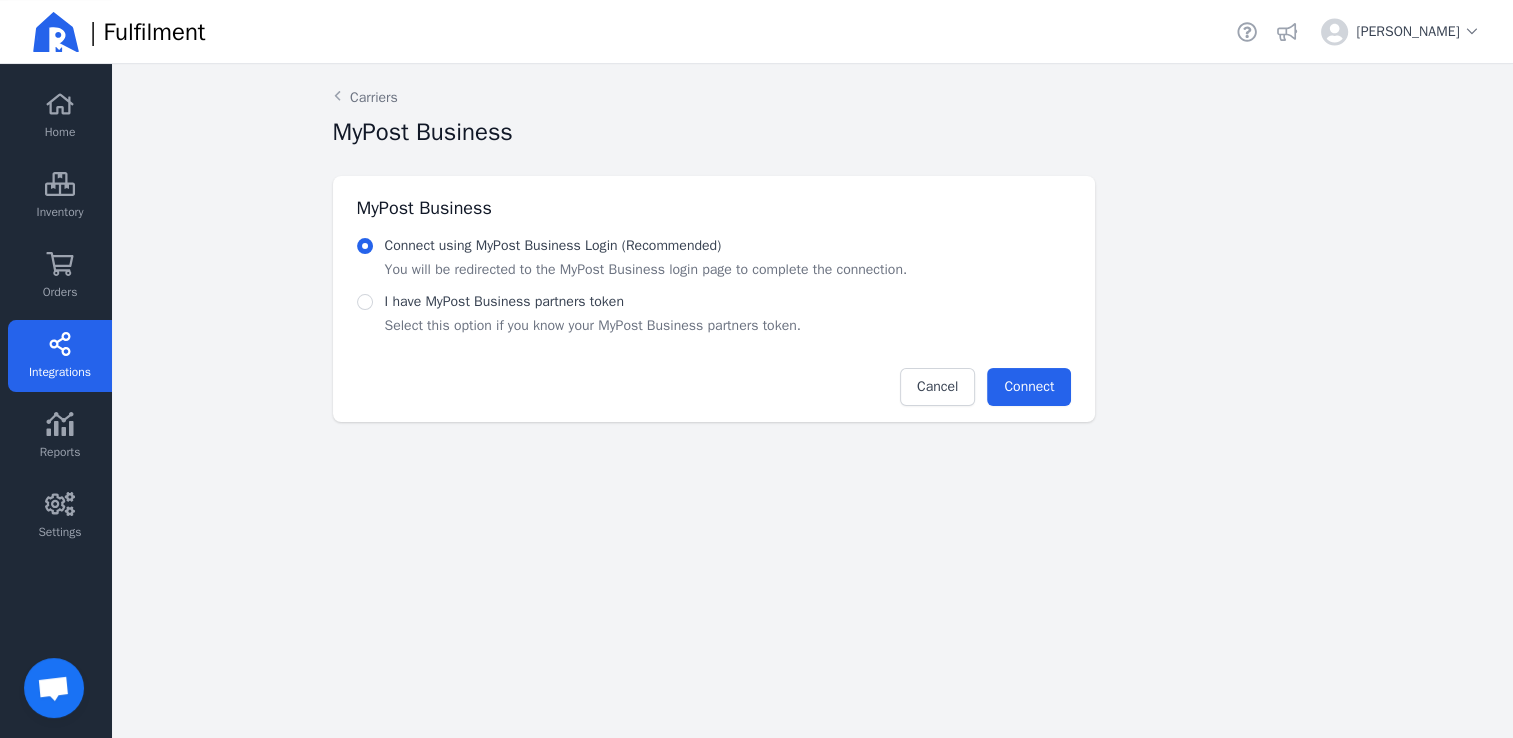 scroll, scrollTop: 0, scrollLeft: 0, axis: both 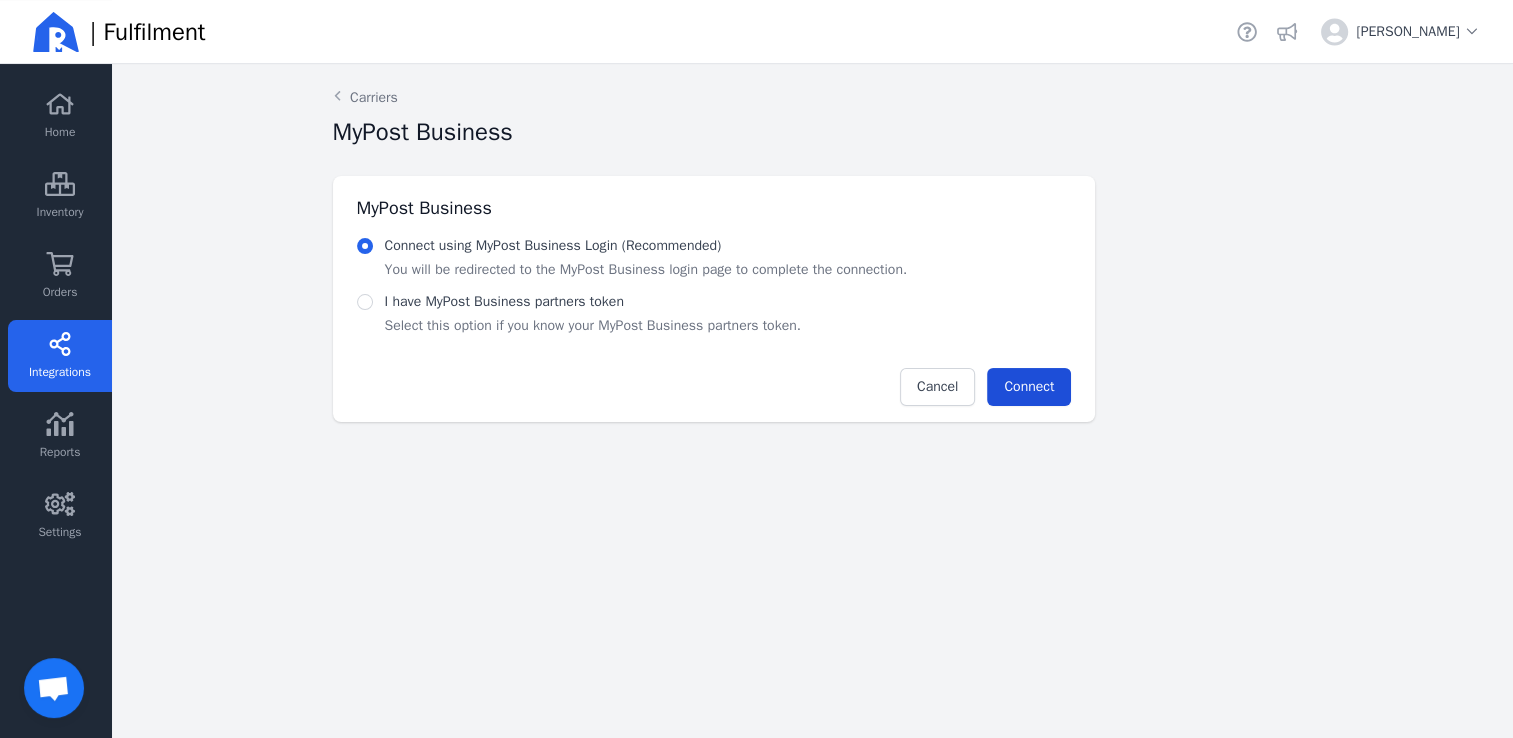 click on "Connect" at bounding box center [1029, 386] 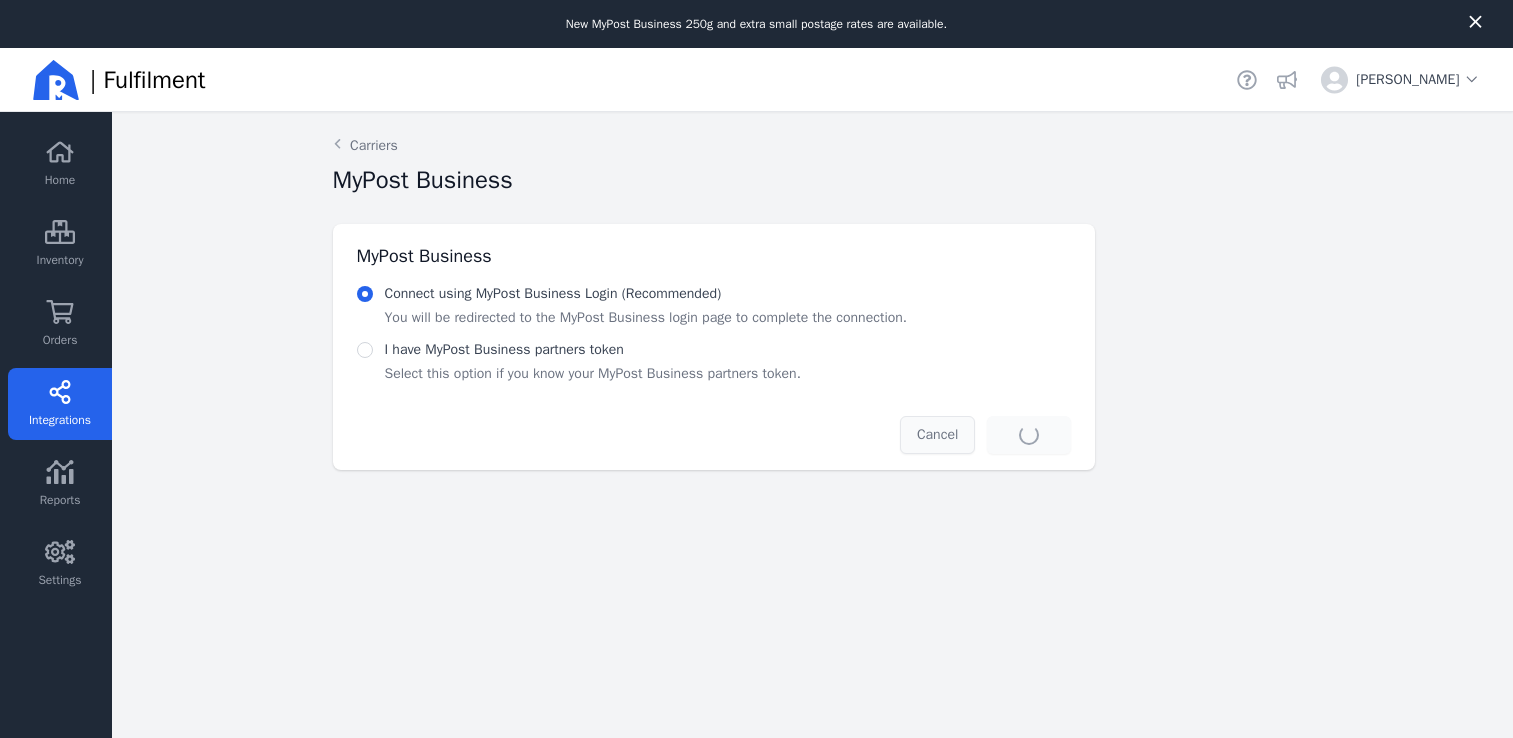 scroll, scrollTop: 0, scrollLeft: 0, axis: both 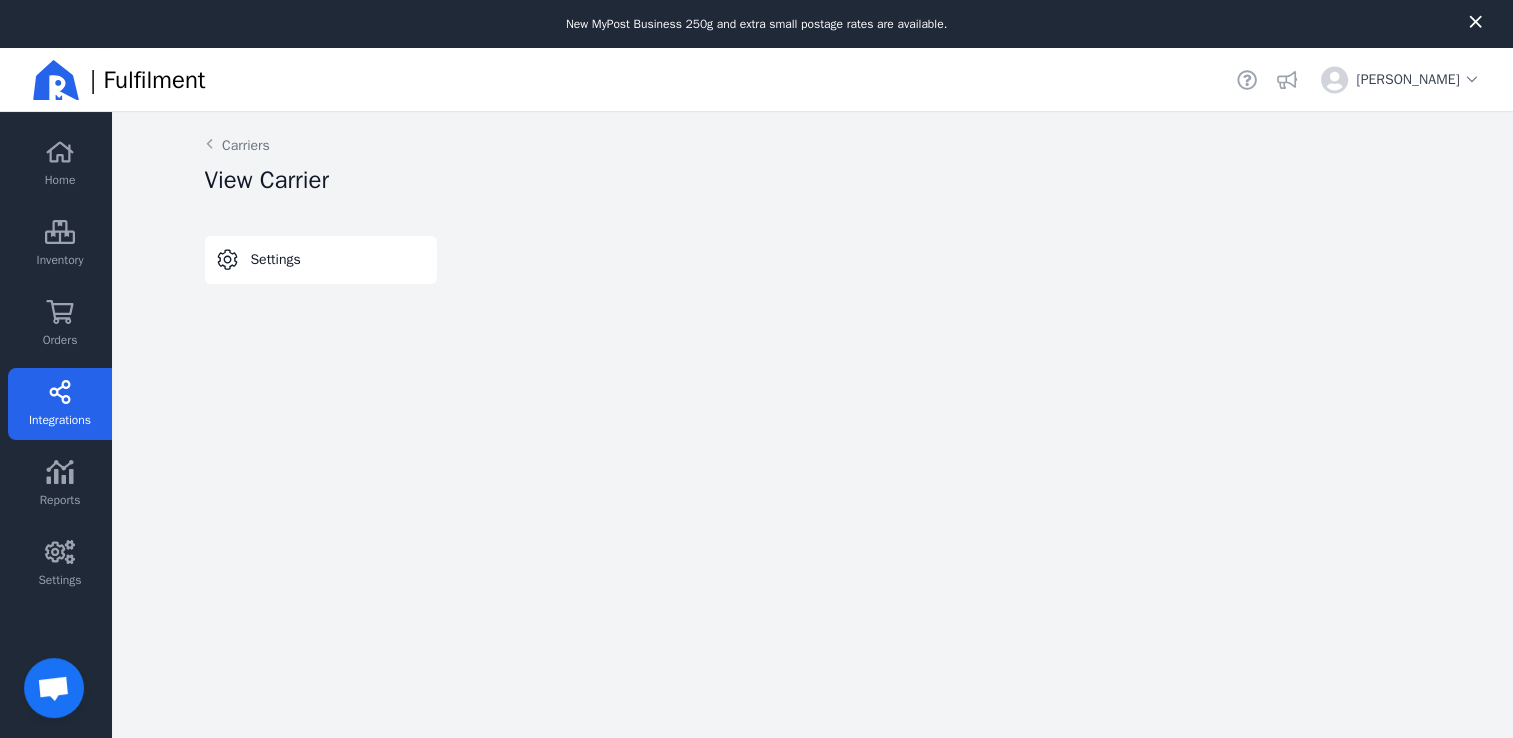 select on "THERMAL-LABEL-A6-1PP" 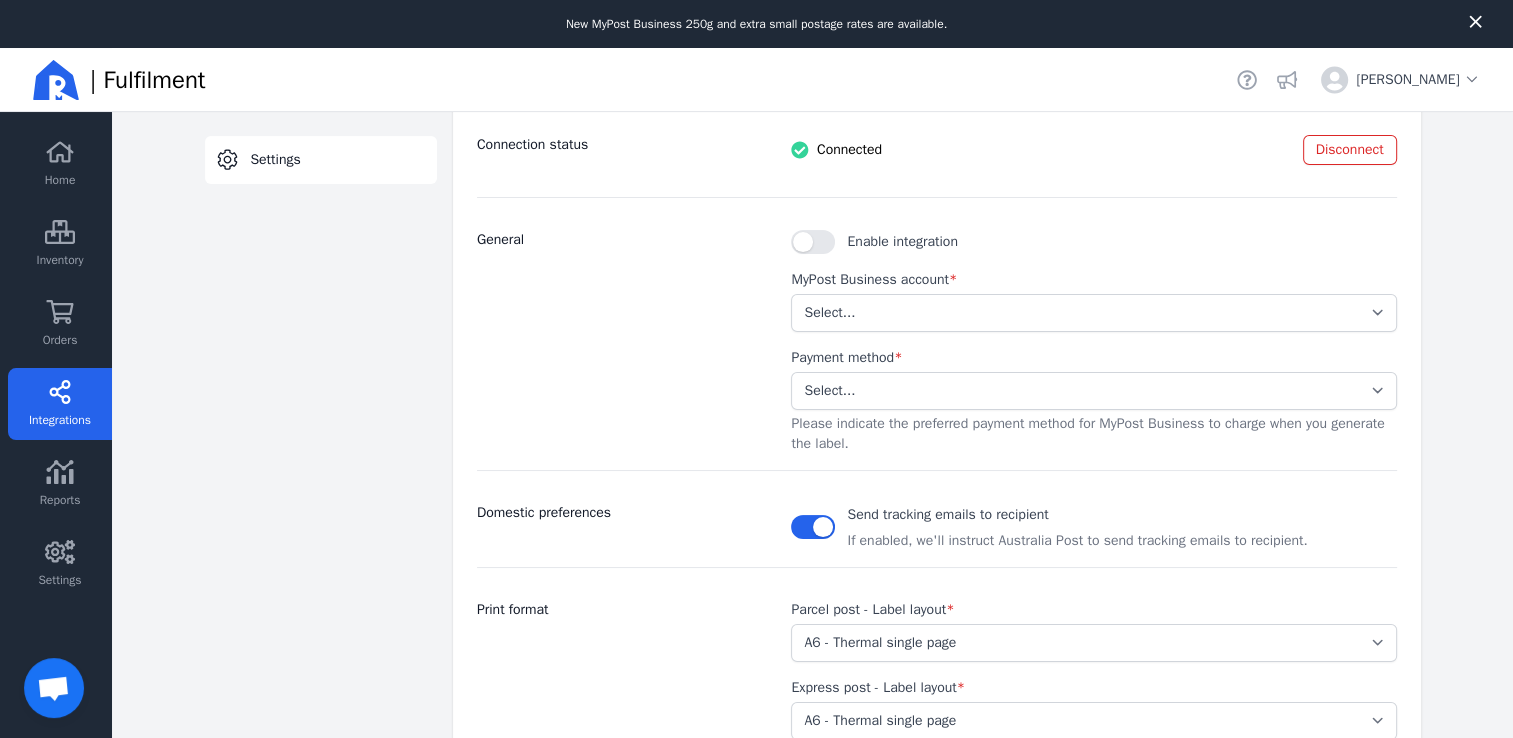 scroll, scrollTop: 296, scrollLeft: 0, axis: vertical 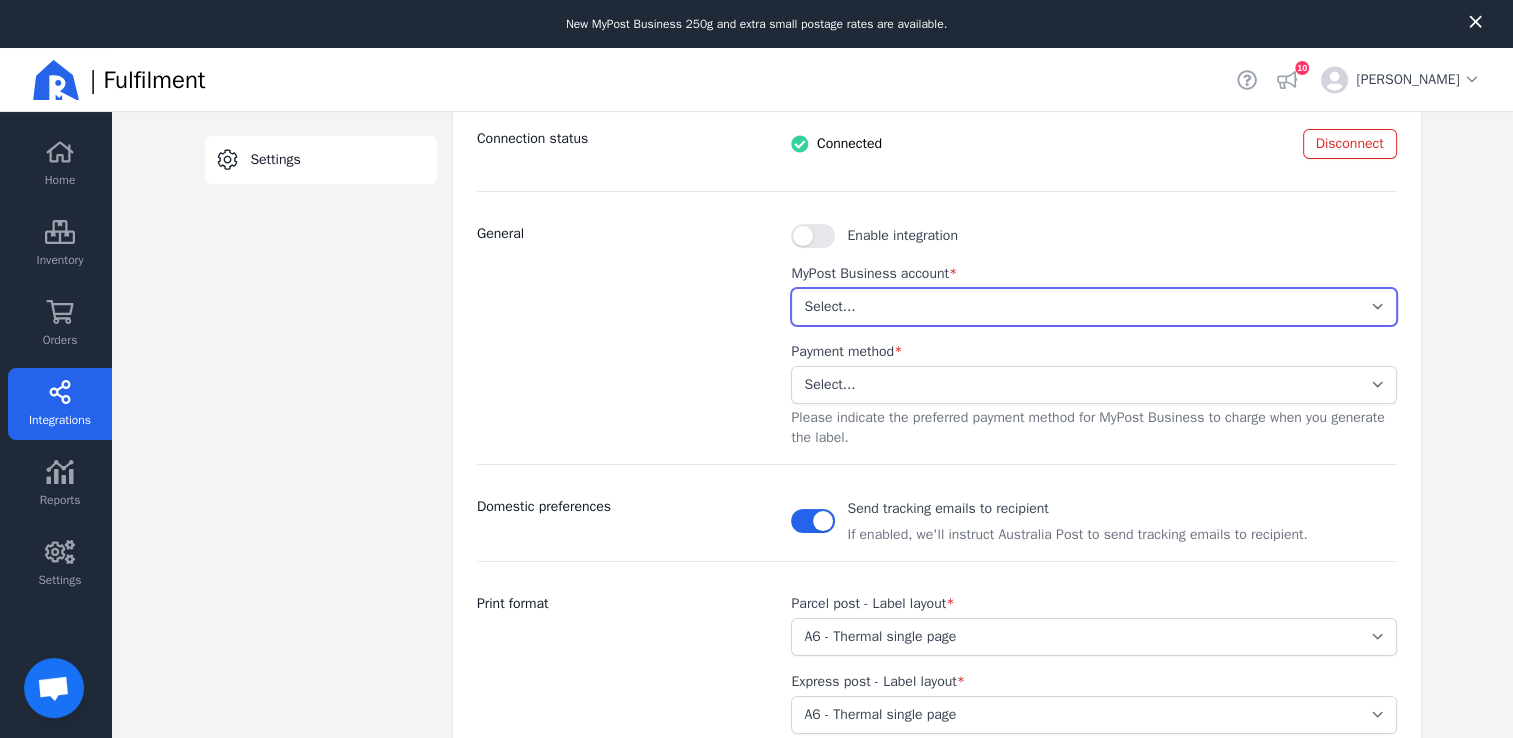 click on "Select... 05b7817228c44a91ab2d4f5b5fec924f" at bounding box center (1093, 307) 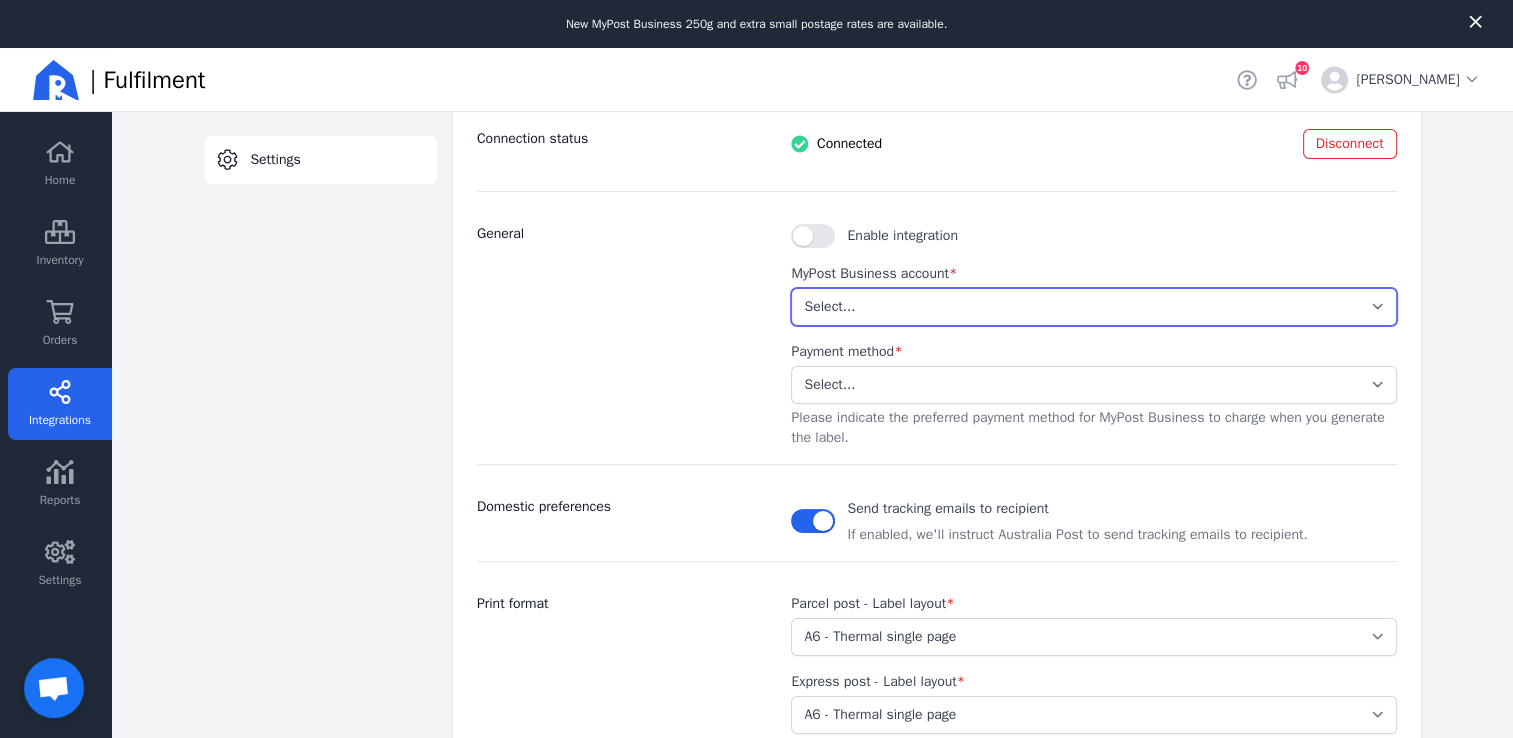select on "05b7817228c44a91ab2d4f5b5fec924f" 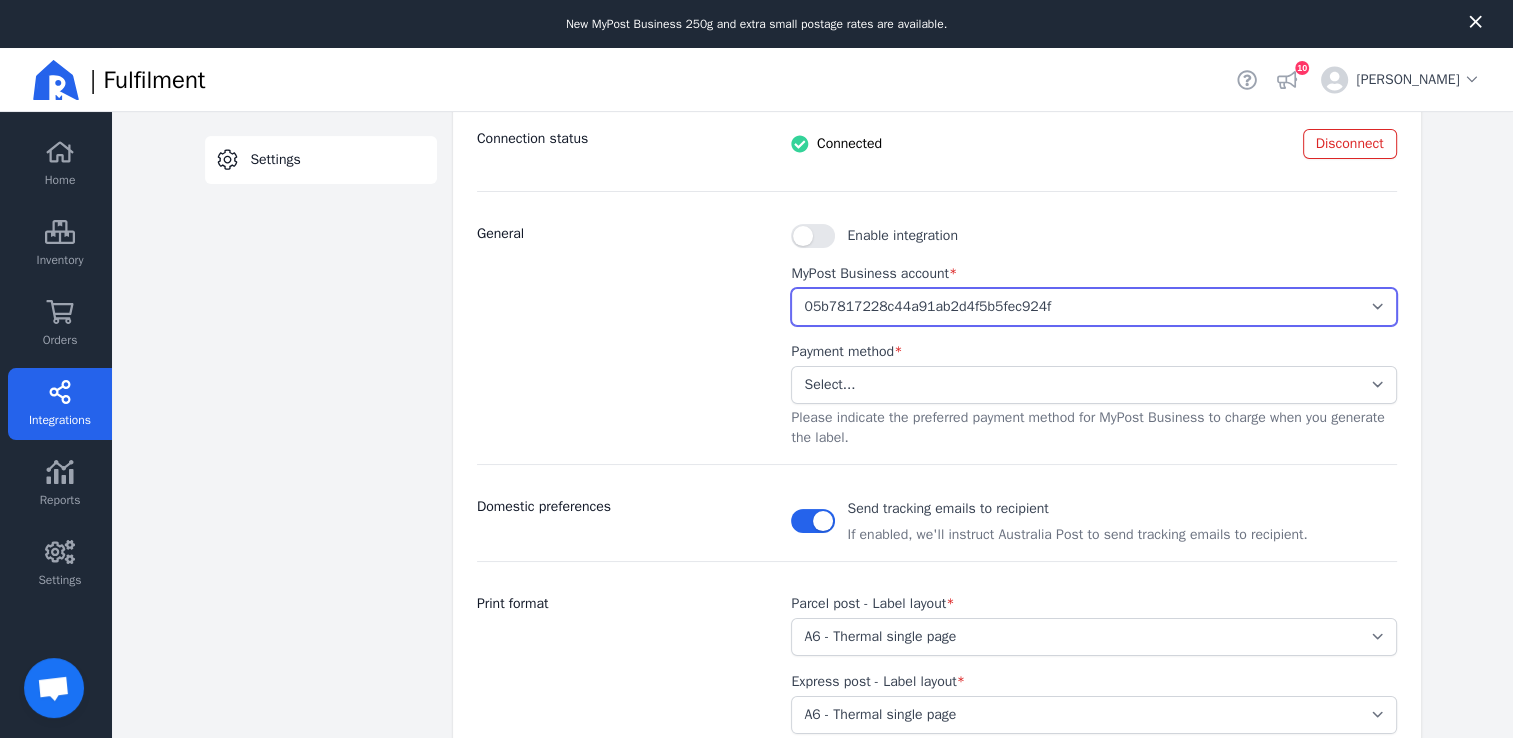click on "Select... 05b7817228c44a91ab2d4f5b5fec924f" at bounding box center [1093, 307] 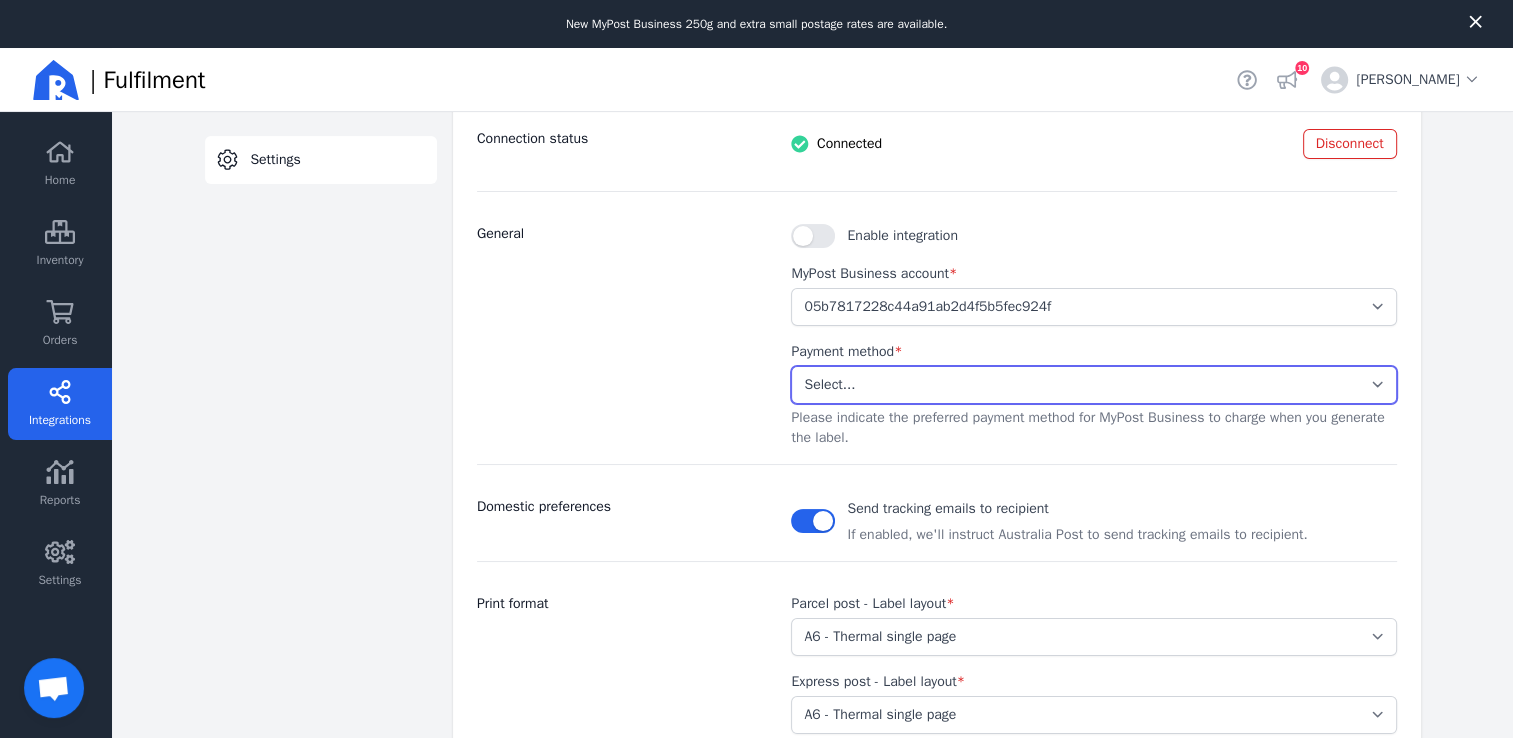 click on "Select... Stored Credit Card" at bounding box center [1093, 385] 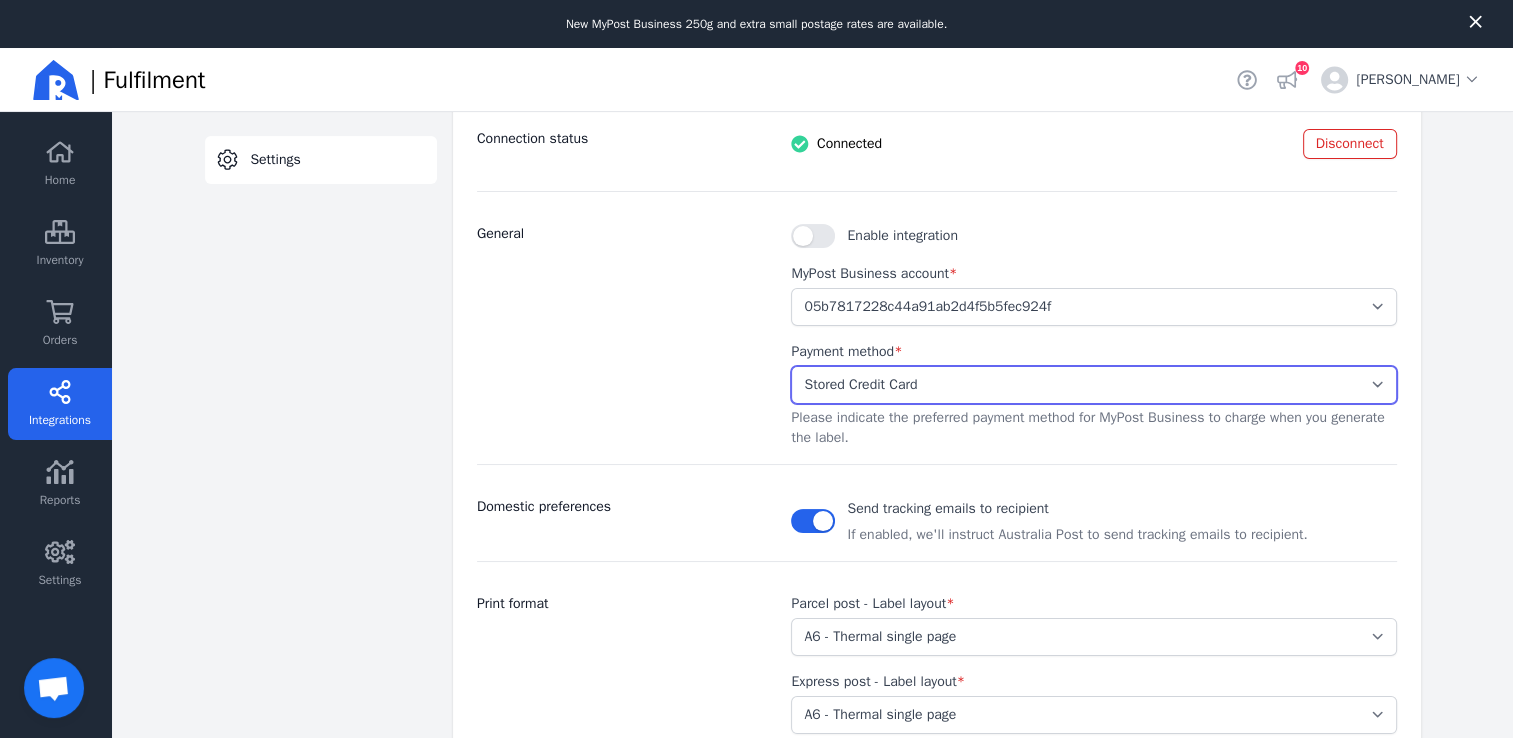click on "Select... Stored Credit Card" at bounding box center (1093, 385) 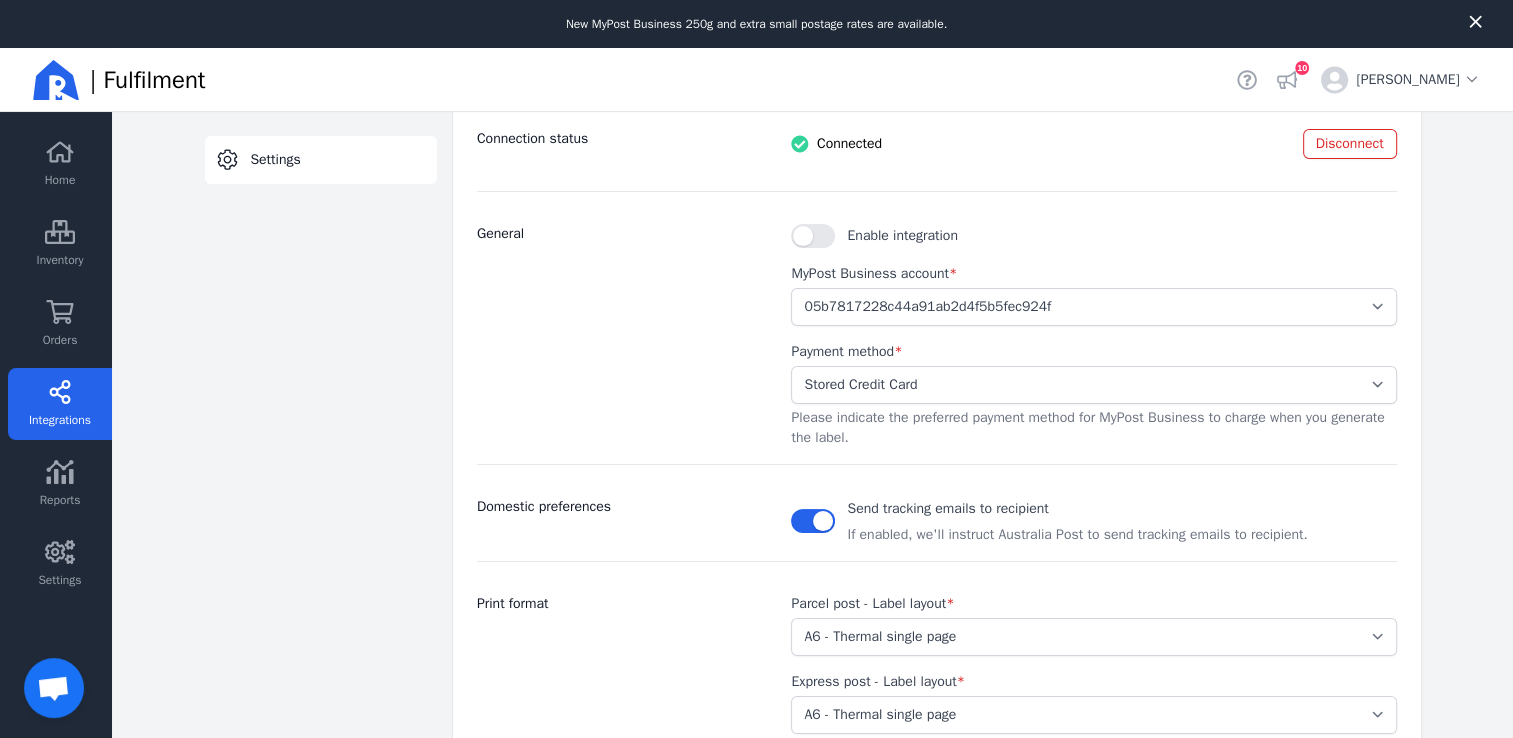 click on "General" at bounding box center (622, 336) 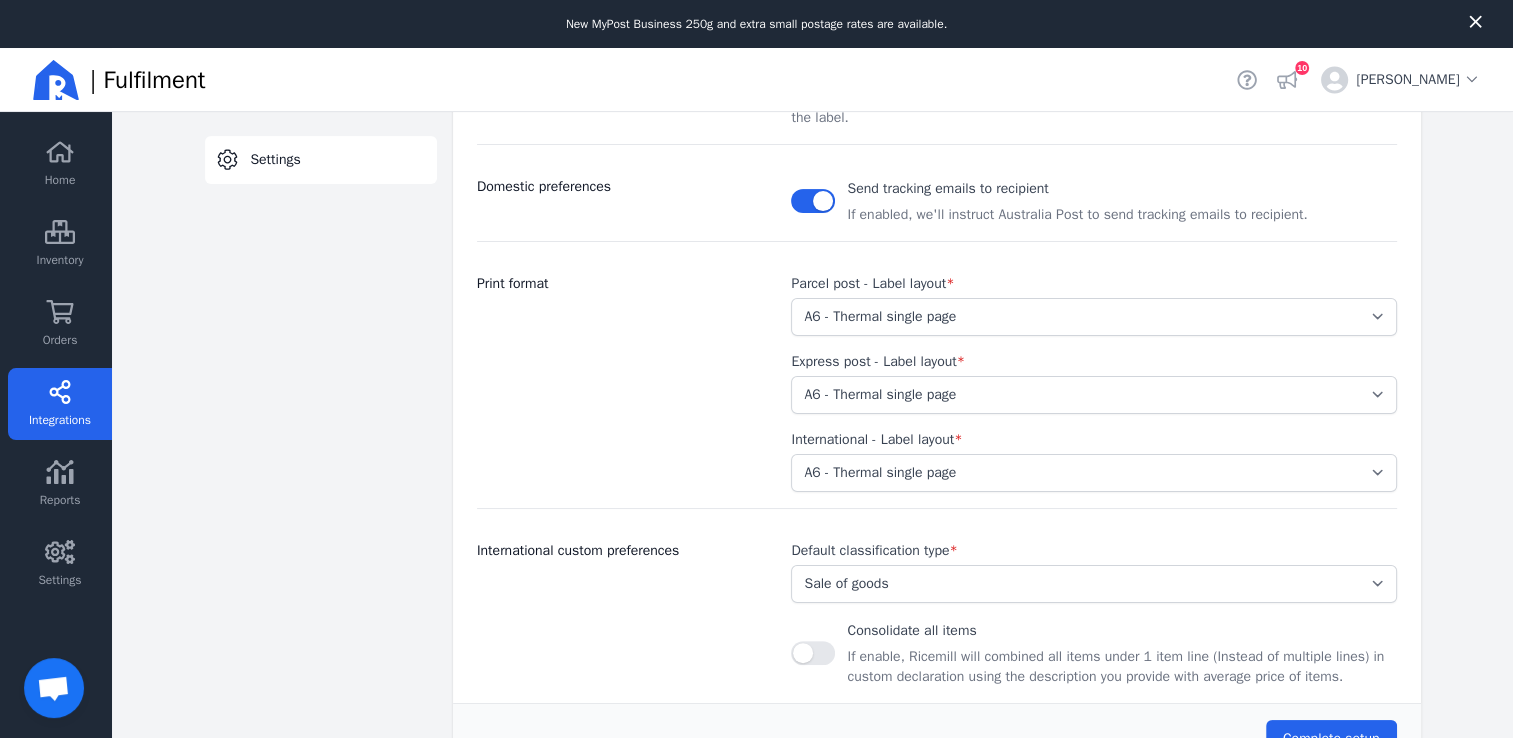 scroll, scrollTop: 624, scrollLeft: 0, axis: vertical 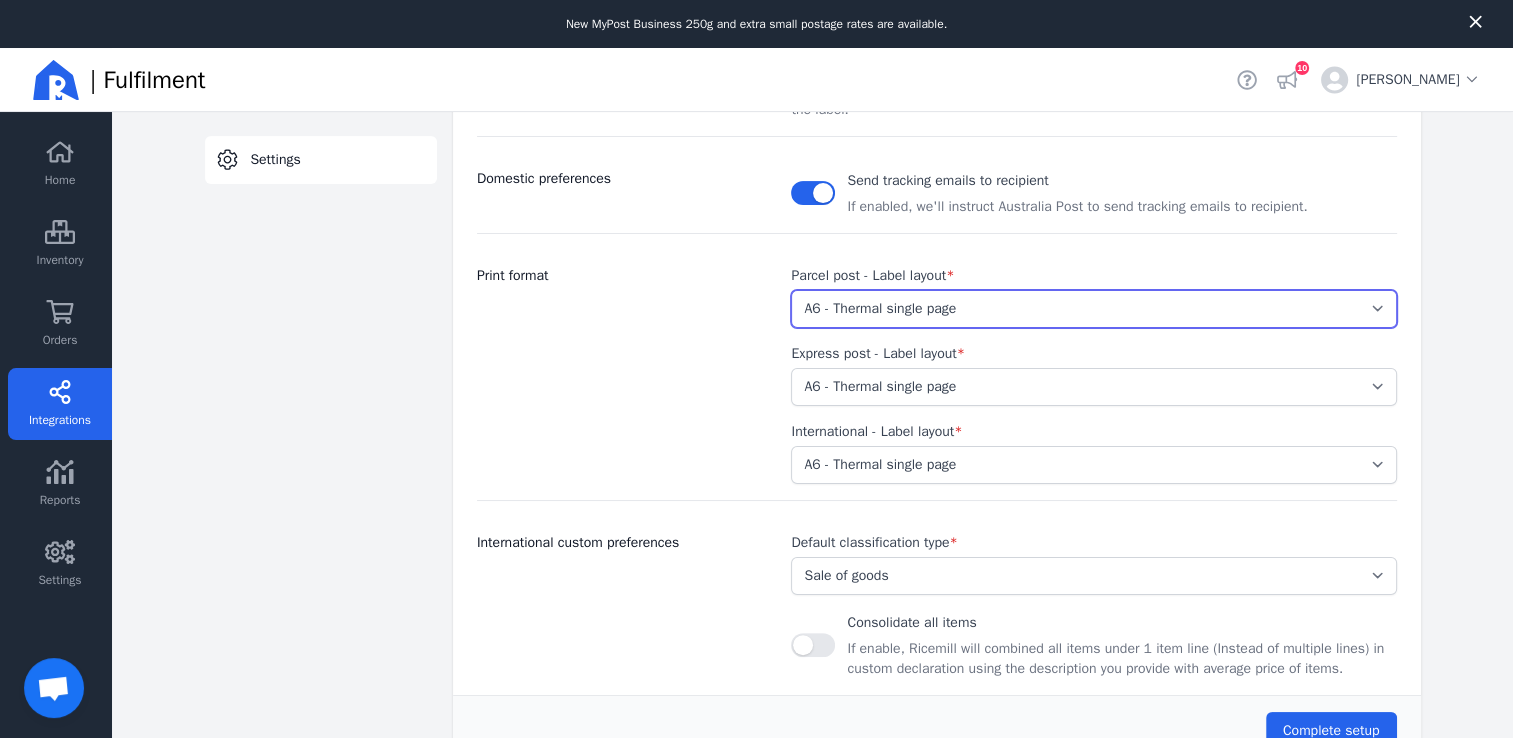 click on "Select... A4 - Four labels per page A4 - Single label per page A6 - Thermal single page A4 - Four labels per page (without Australia Post branding) A4 - Single label per page (without Australia Post branding) A6 - Thermal single page (without Australia Post branding)" at bounding box center [1093, 309] 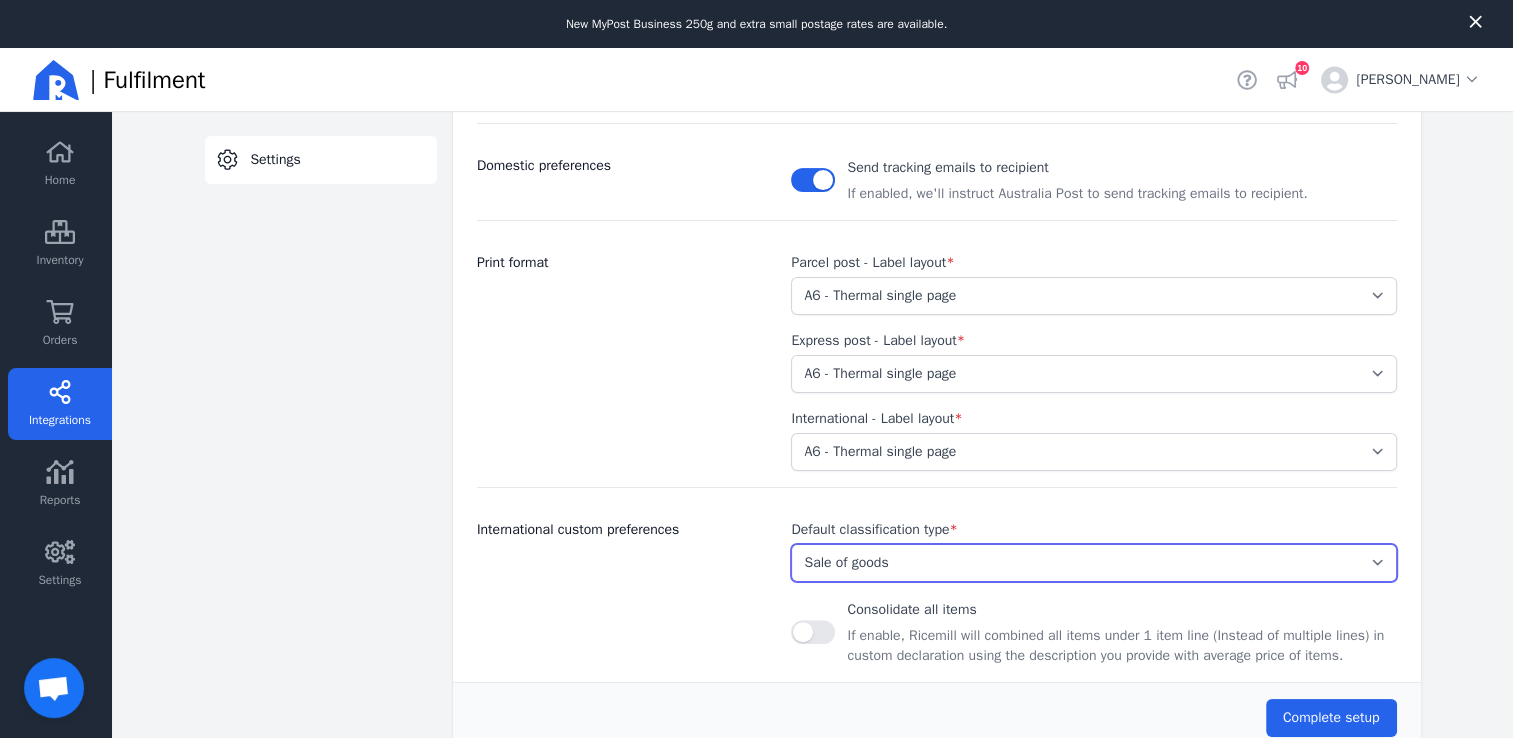 click on "Select... Document Gift Sample Sale of goods Other" at bounding box center (1093, 563) 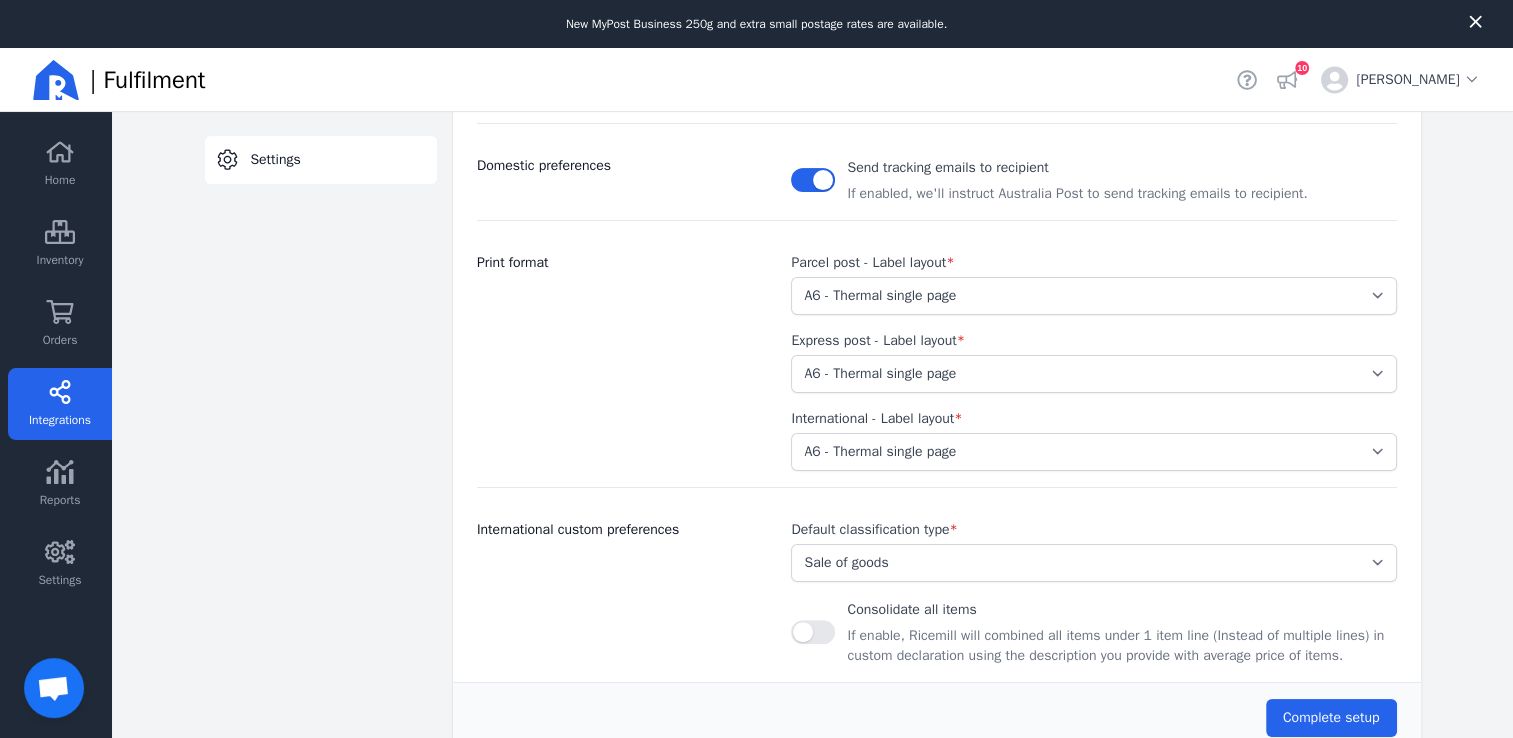 click on "International custom preferences" at bounding box center [622, 593] 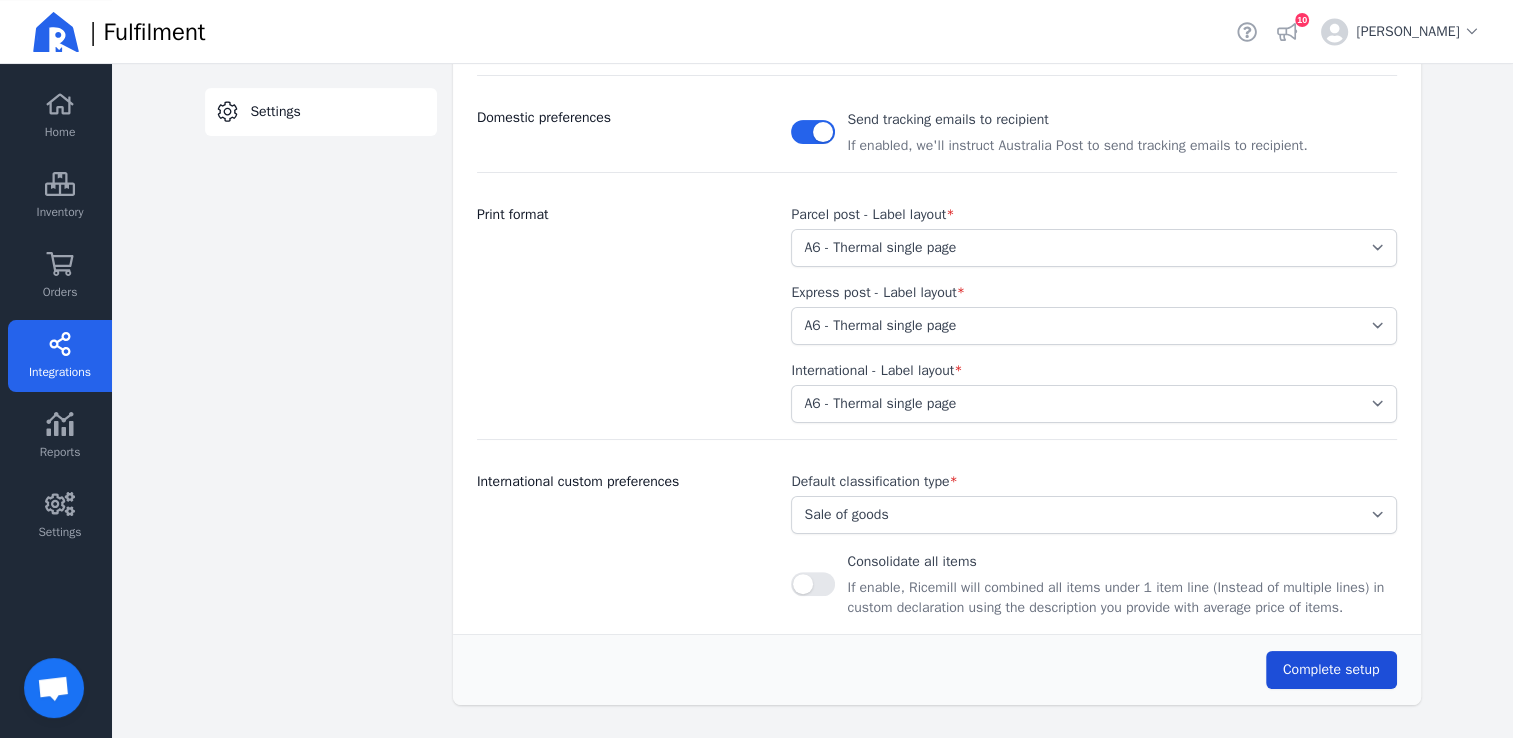 click on "Complete setup" at bounding box center [1331, 670] 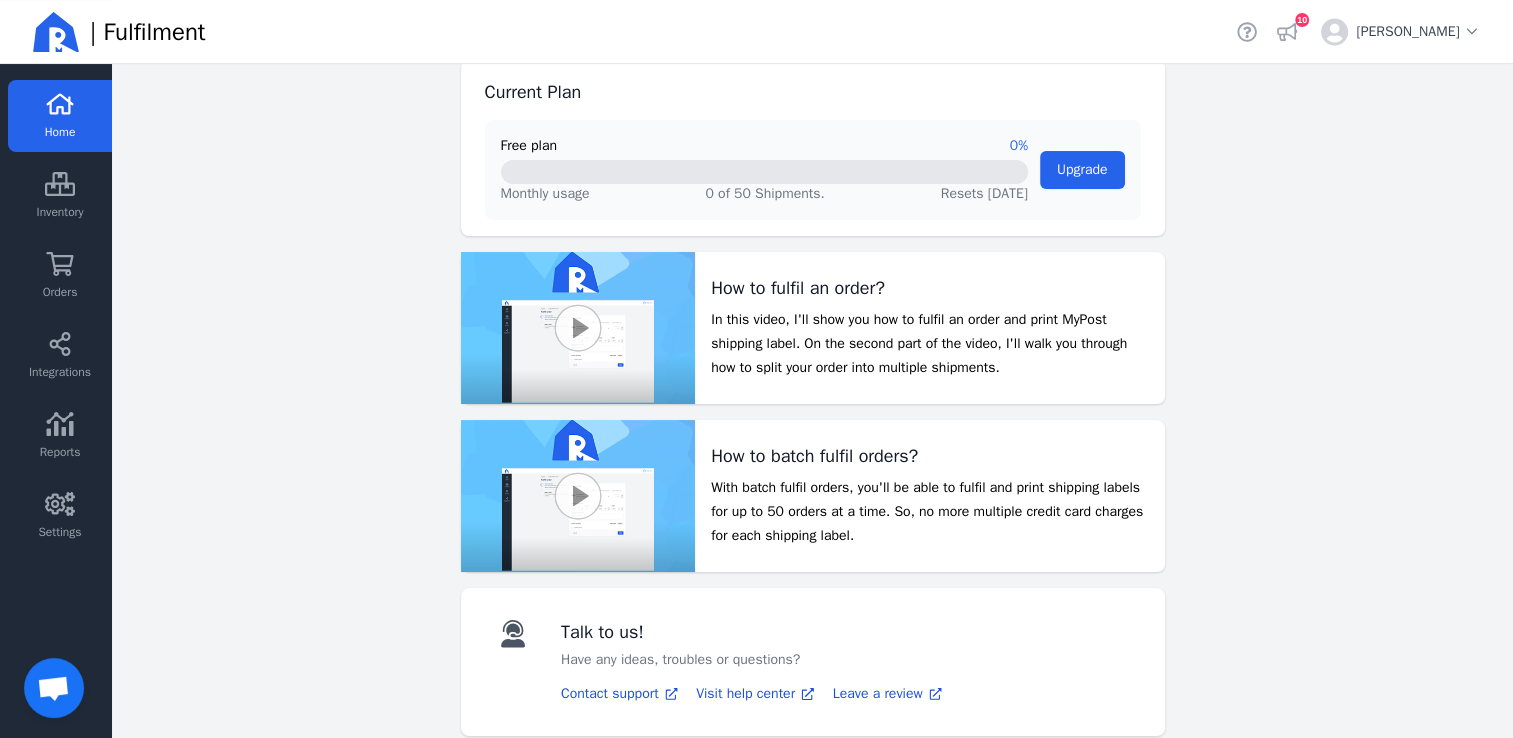 scroll, scrollTop: 208, scrollLeft: 0, axis: vertical 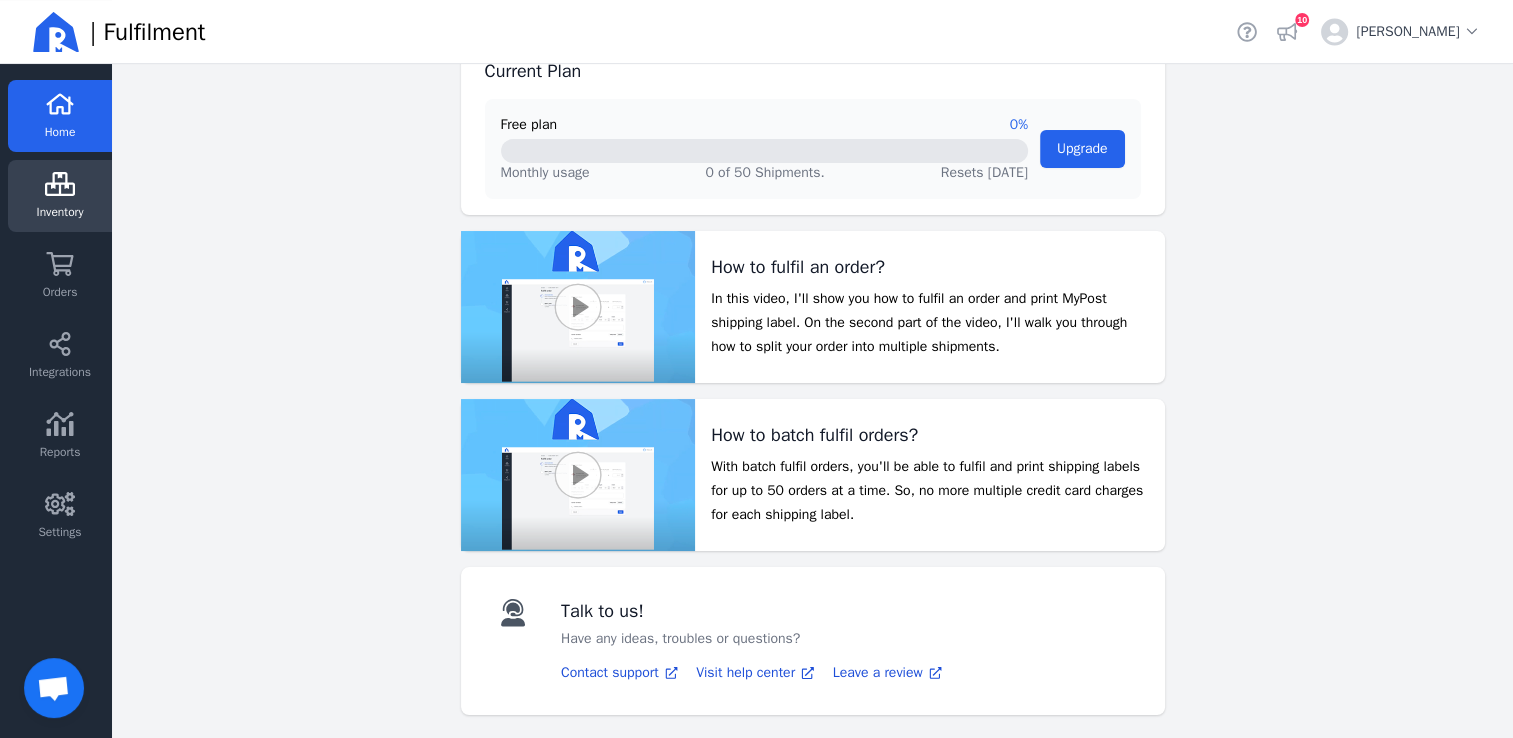 click on "Inventory" at bounding box center [60, 212] 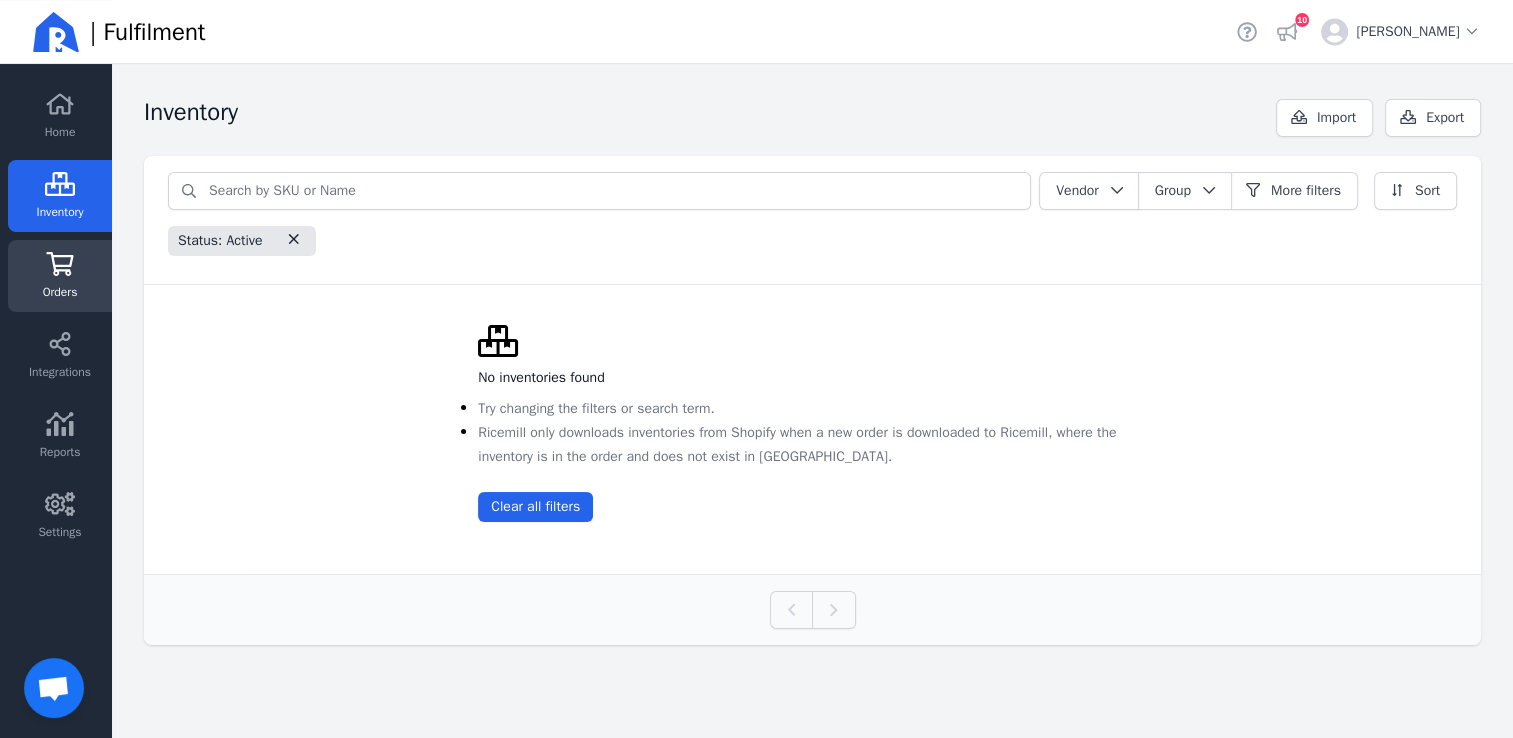 click on "Orders" 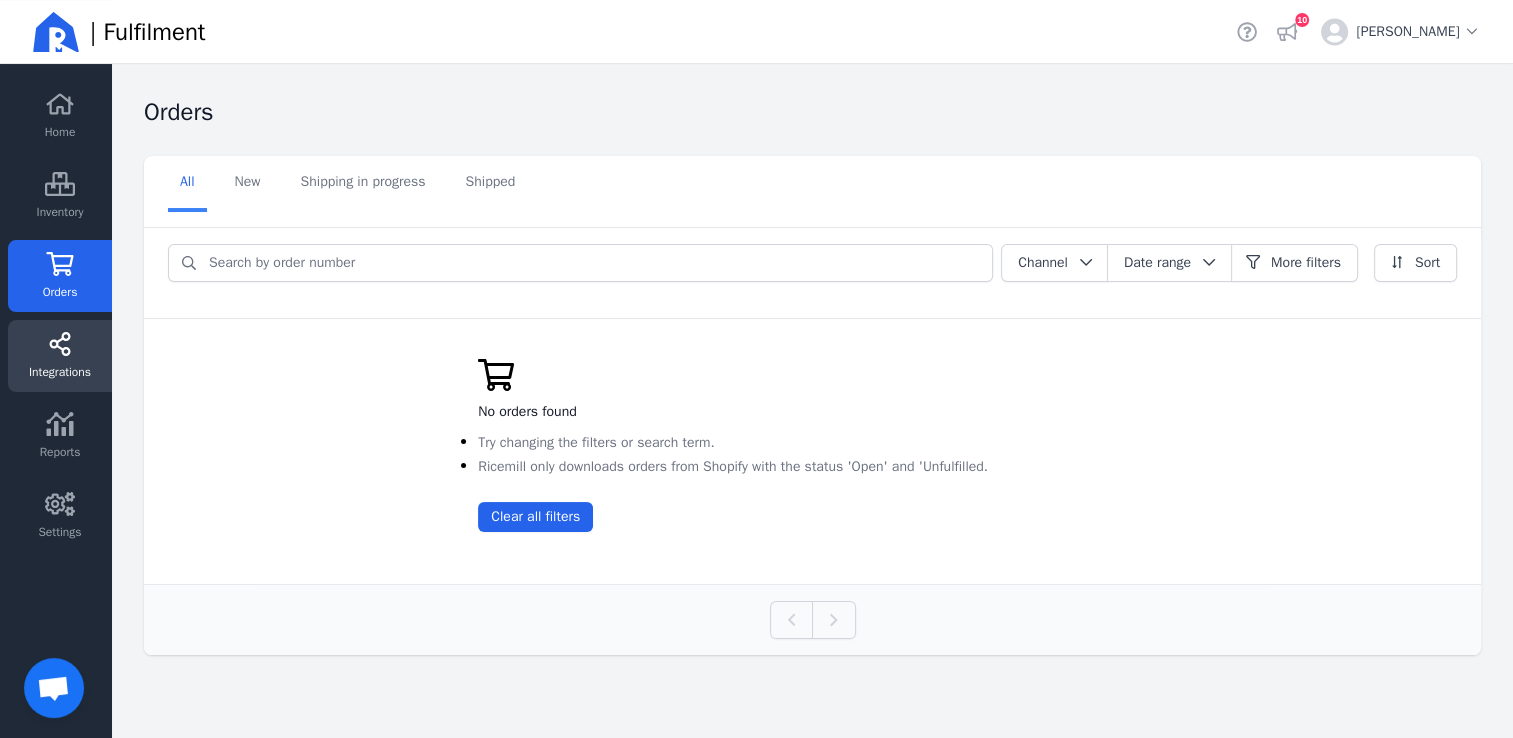 click on "Integrations" 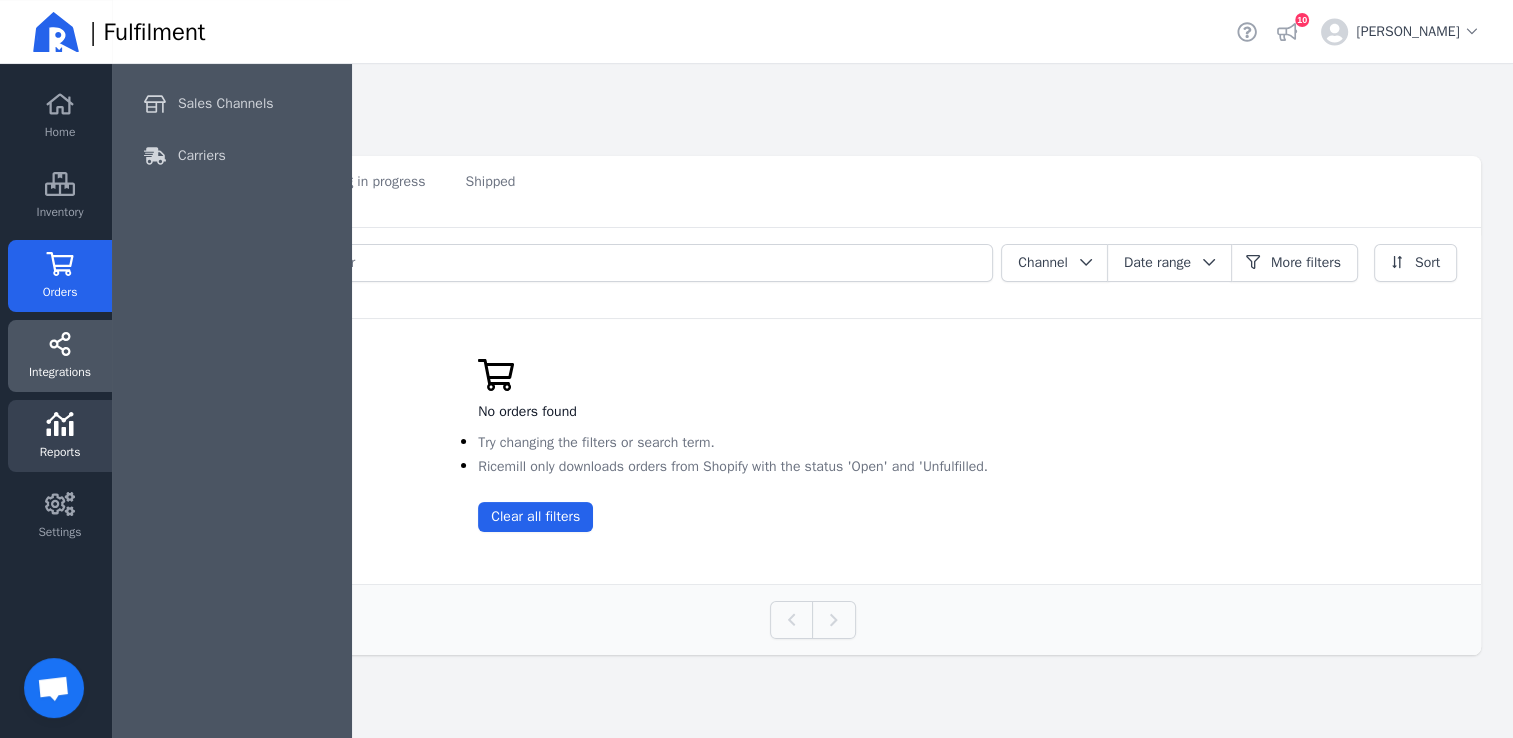 click on "Reports" 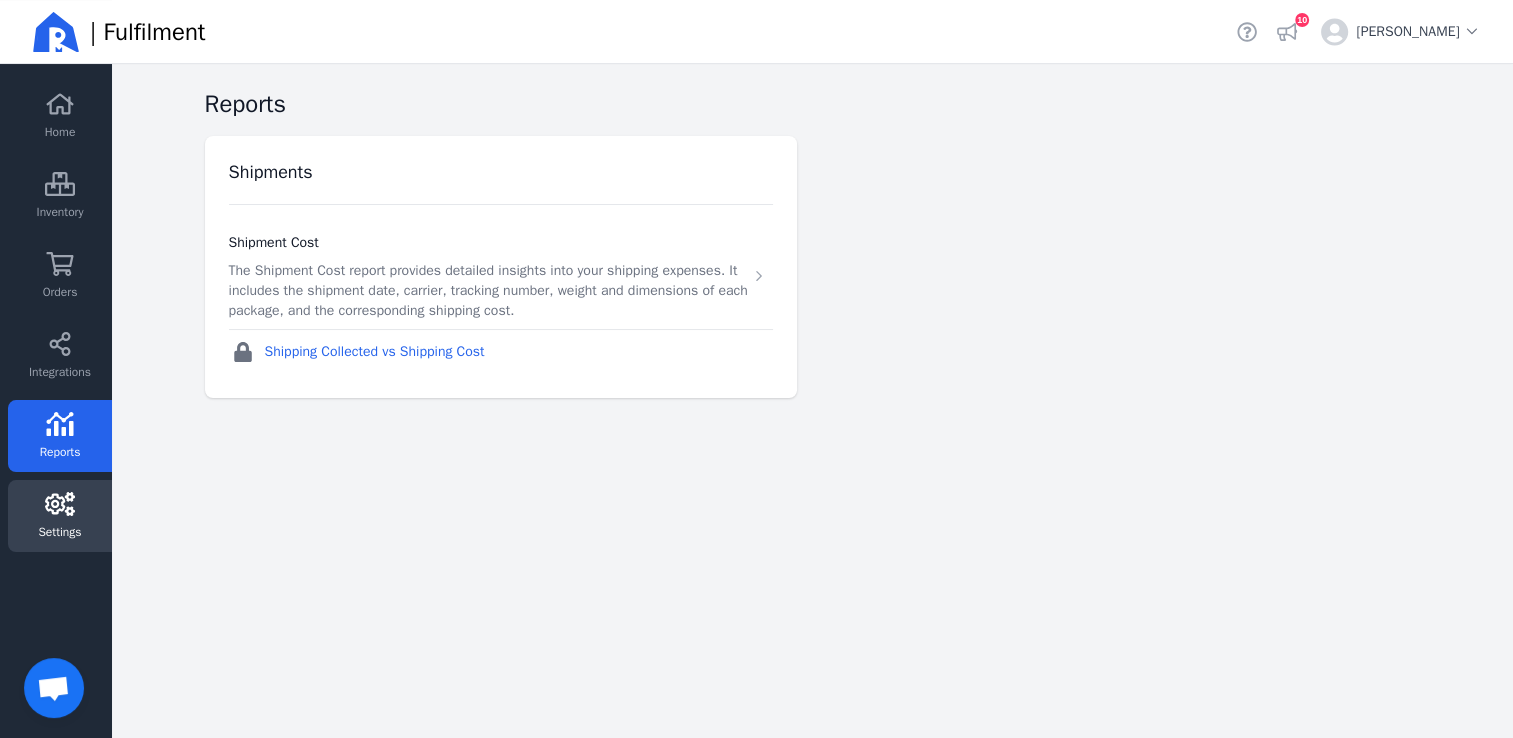click 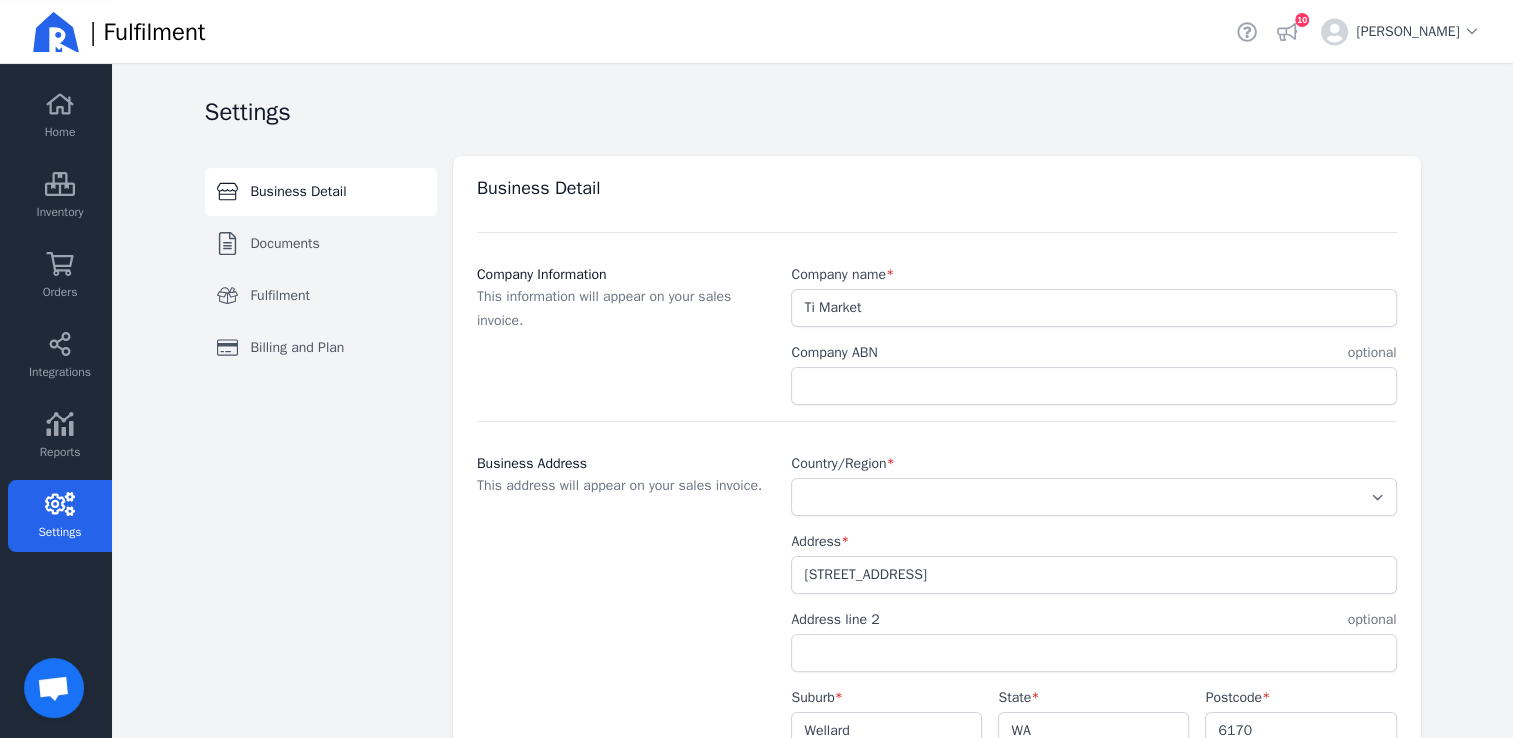 select on "AU" 